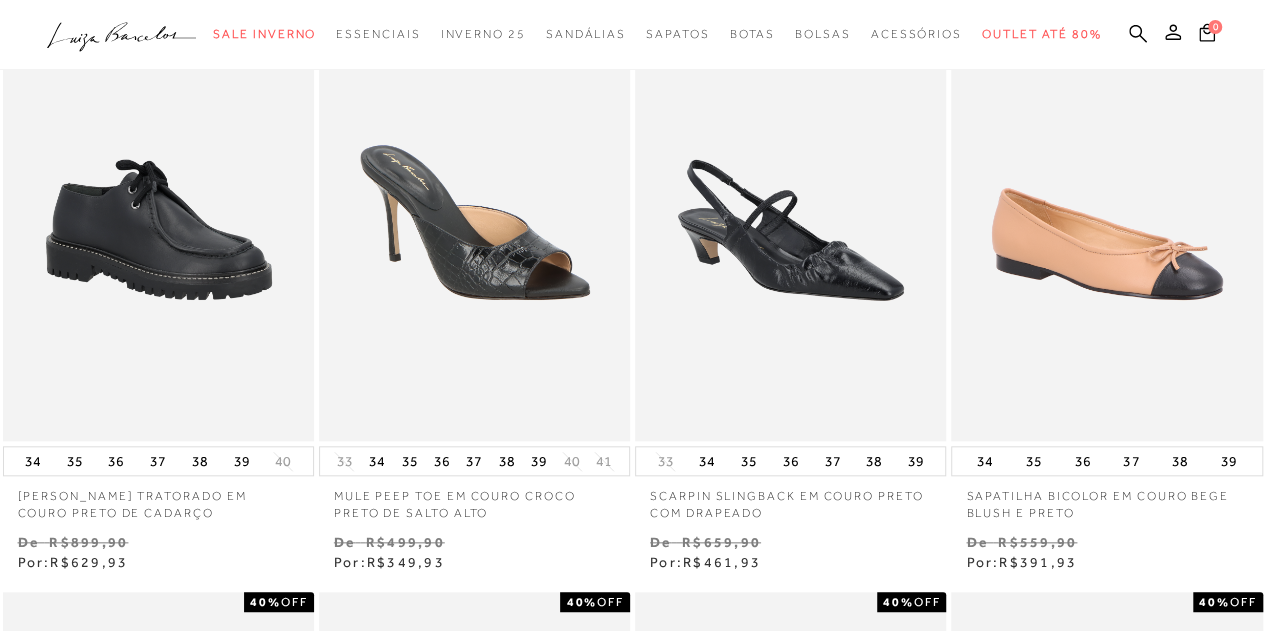 scroll, scrollTop: 1002, scrollLeft: 0, axis: vertical 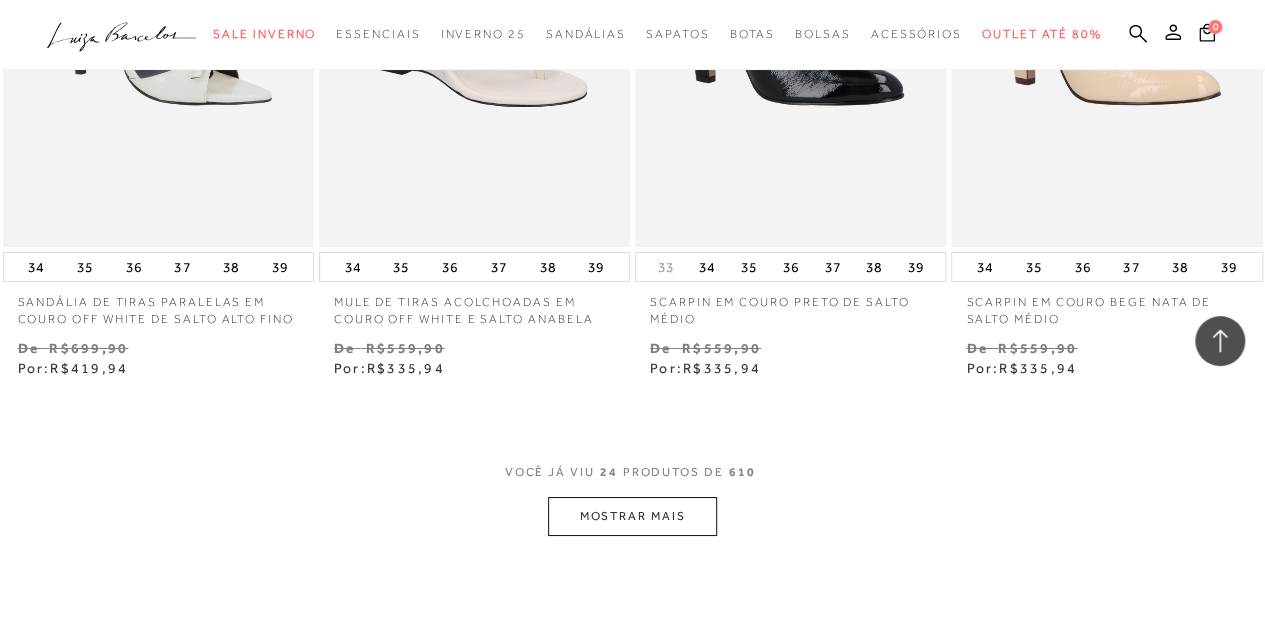 click on "MOSTRAR MAIS" at bounding box center (632, 516) 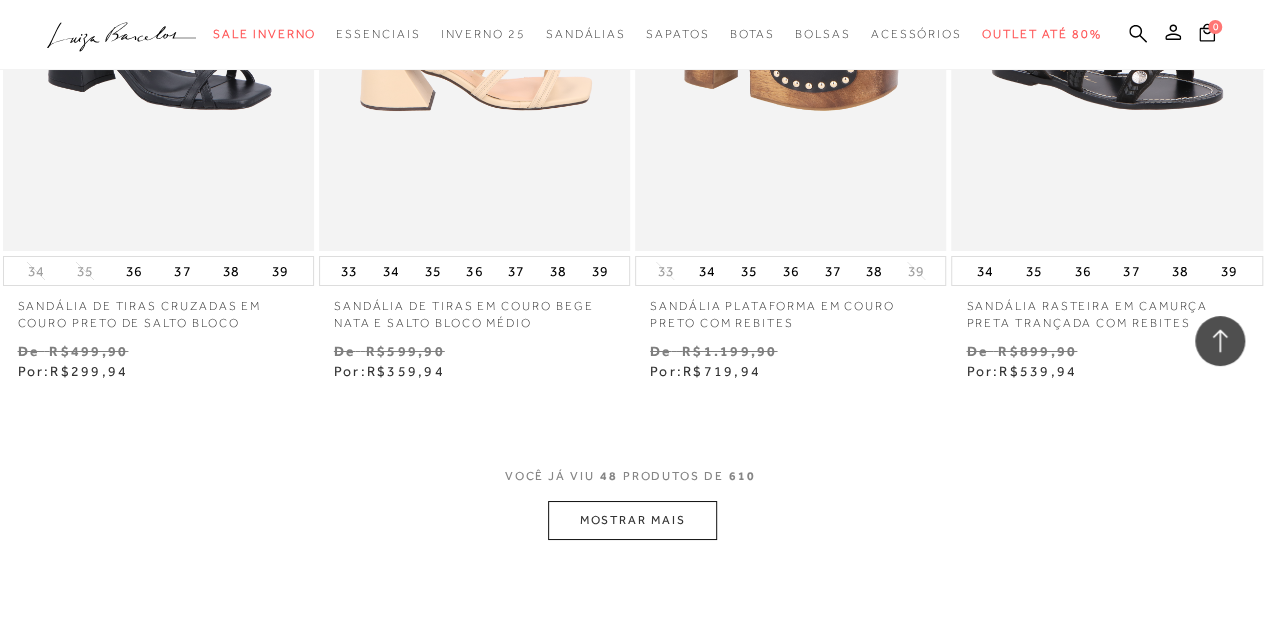 scroll, scrollTop: 7400, scrollLeft: 0, axis: vertical 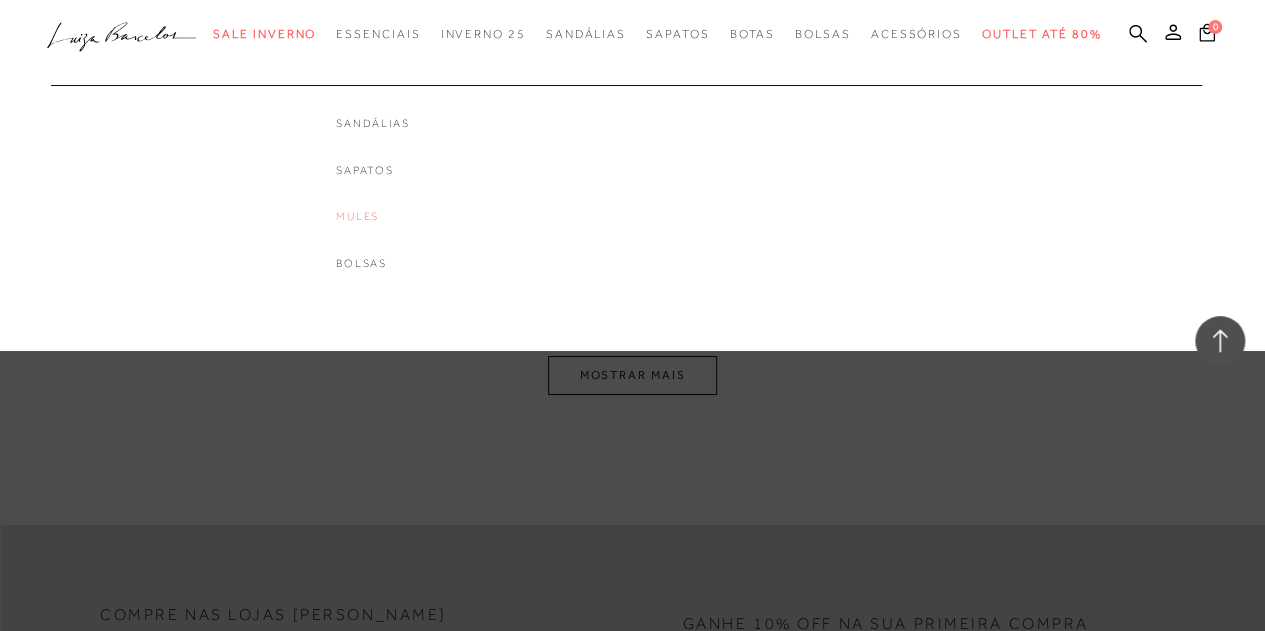 click on "Mules" at bounding box center (372, 216) 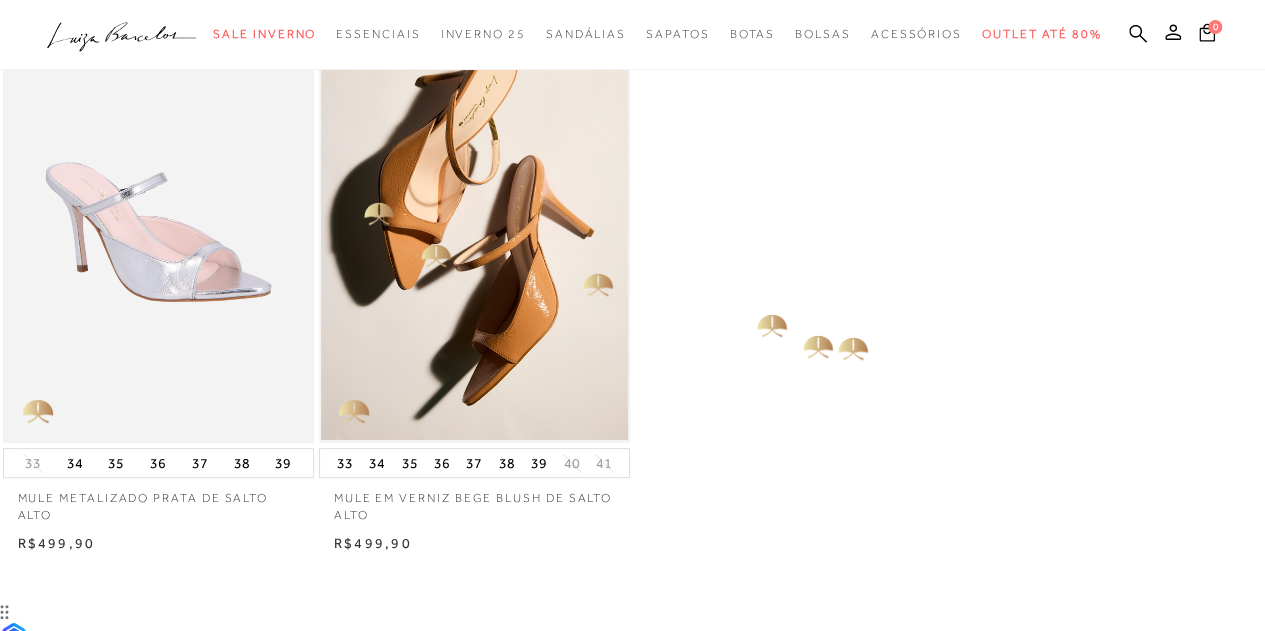 scroll, scrollTop: 0, scrollLeft: 0, axis: both 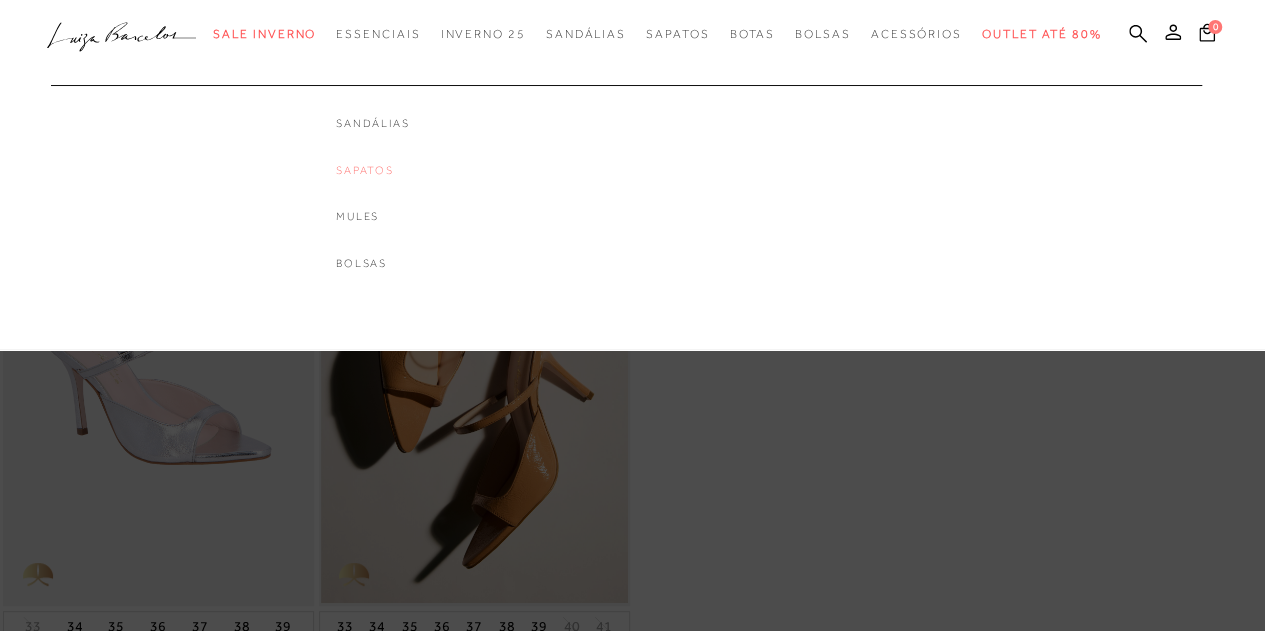 click on "Sapatos" at bounding box center [372, 170] 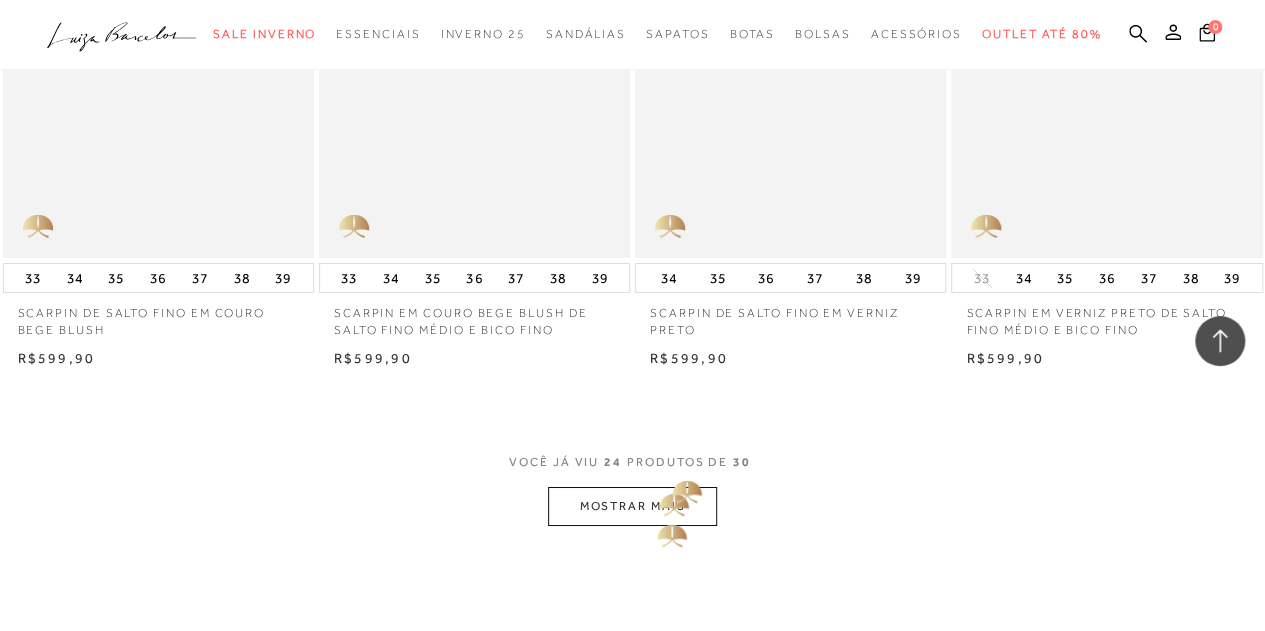 scroll, scrollTop: 3700, scrollLeft: 0, axis: vertical 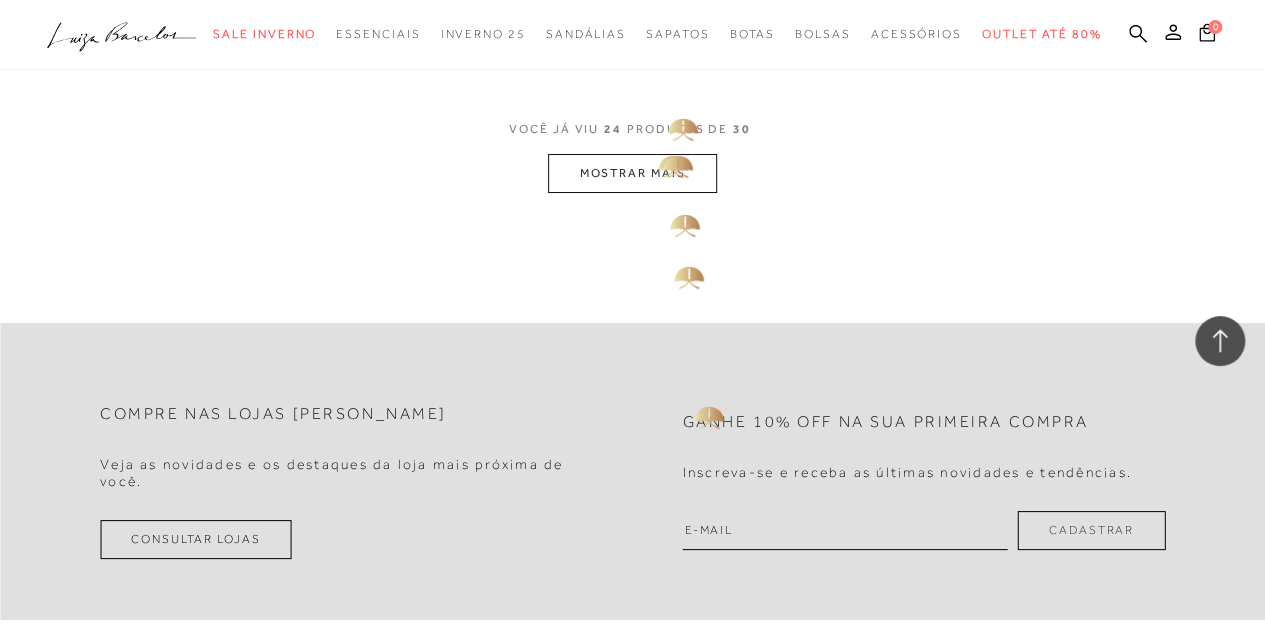 click on "MOSTRAR MAIS" at bounding box center [632, 173] 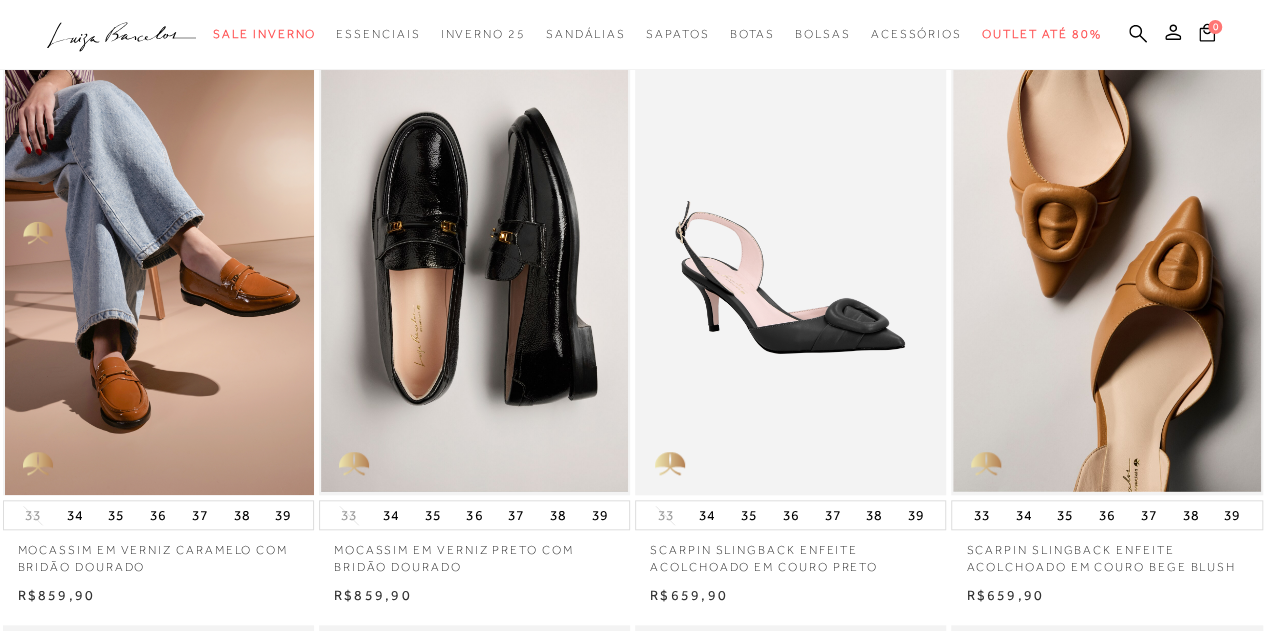 scroll, scrollTop: 500, scrollLeft: 0, axis: vertical 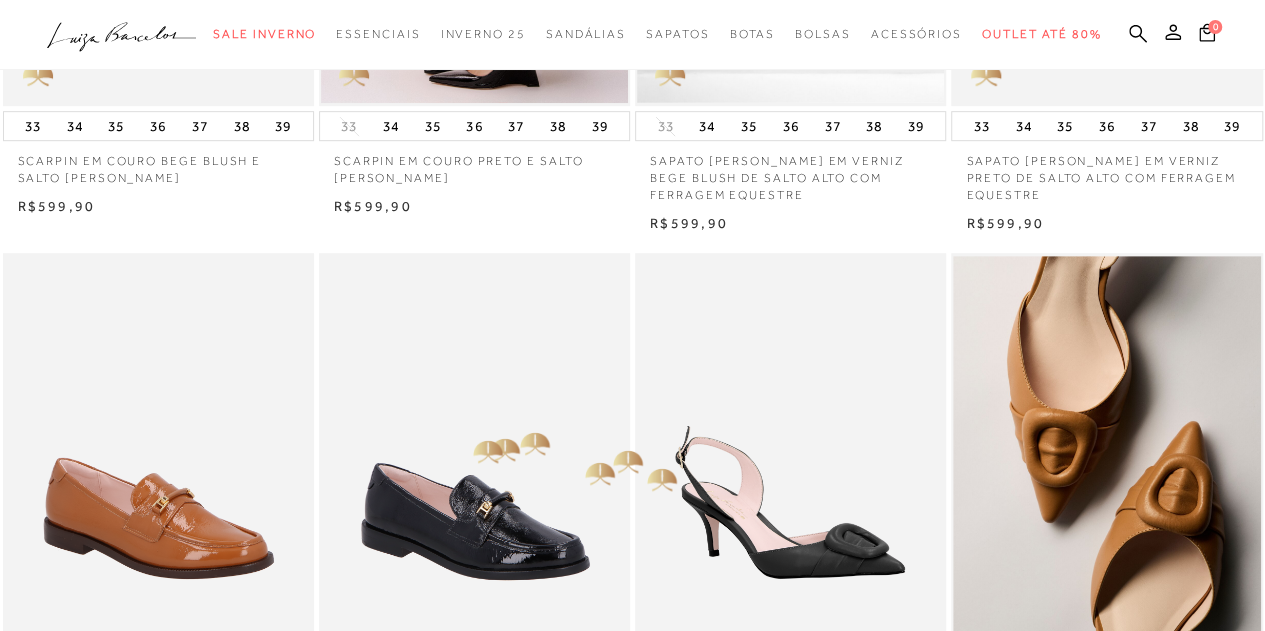 click at bounding box center [475, 486] 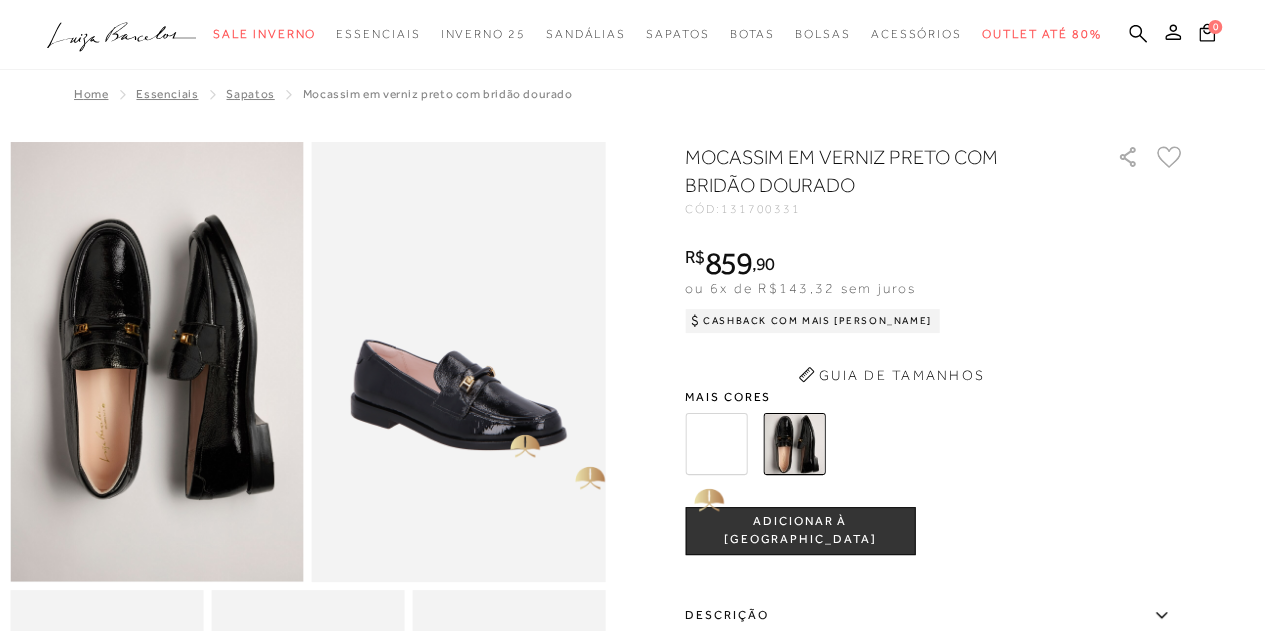 scroll, scrollTop: 0, scrollLeft: 0, axis: both 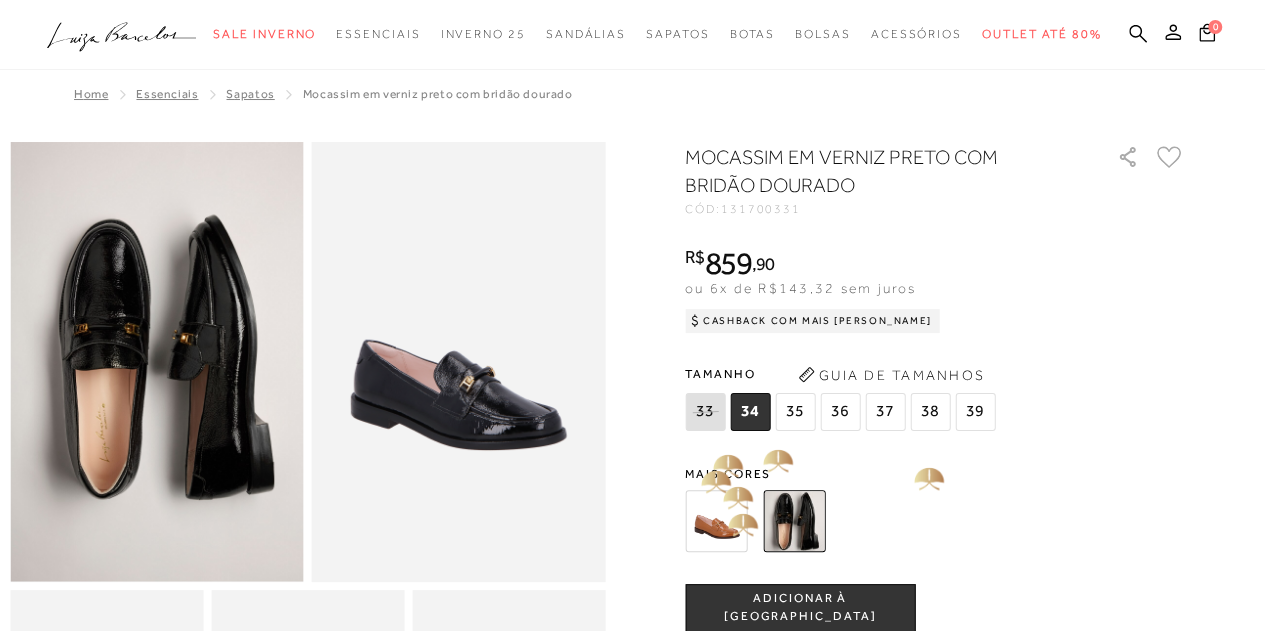 click at bounding box center [716, 521] 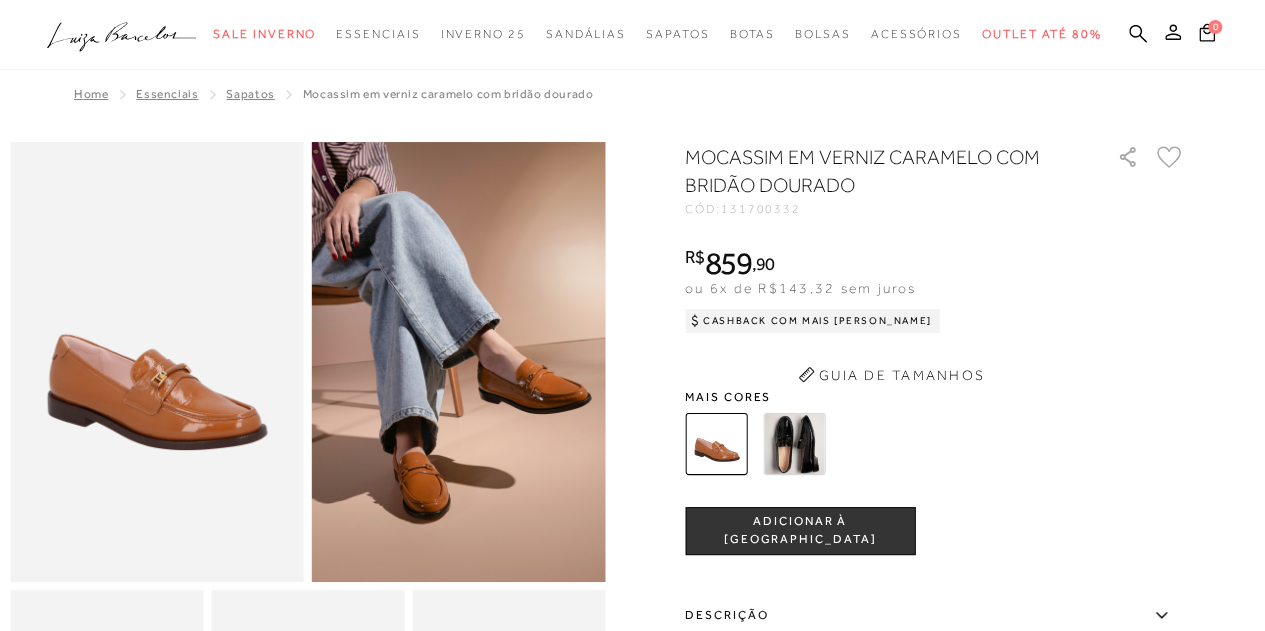 scroll, scrollTop: 0, scrollLeft: 0, axis: both 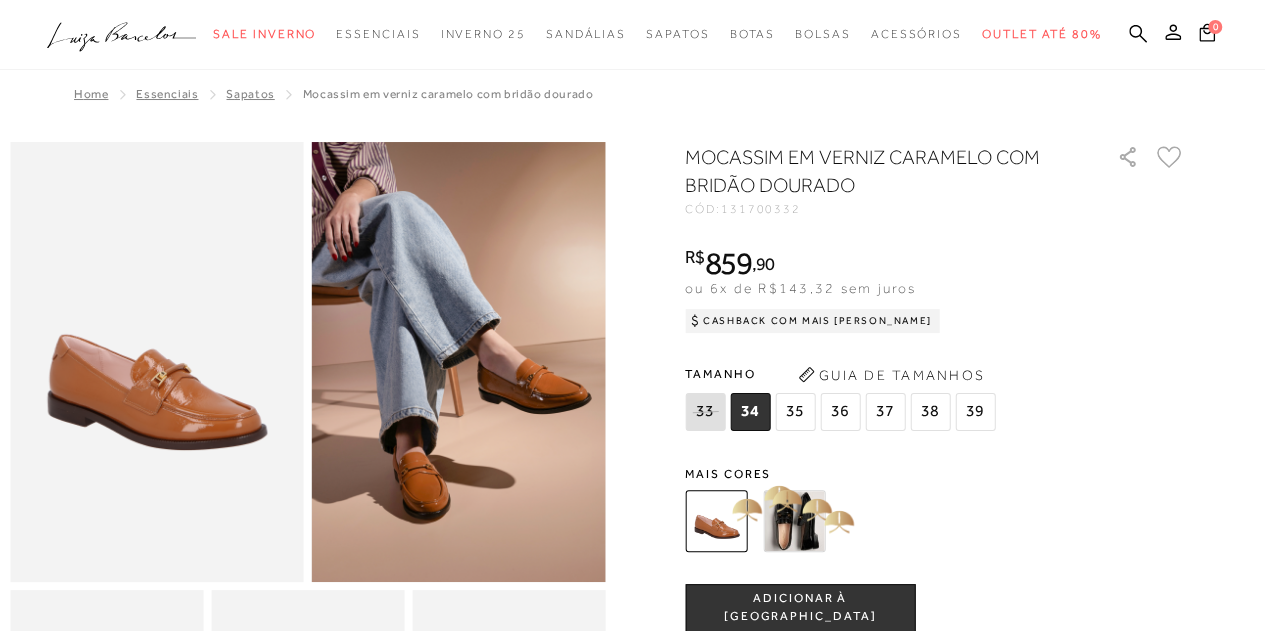 click at bounding box center (794, 521) 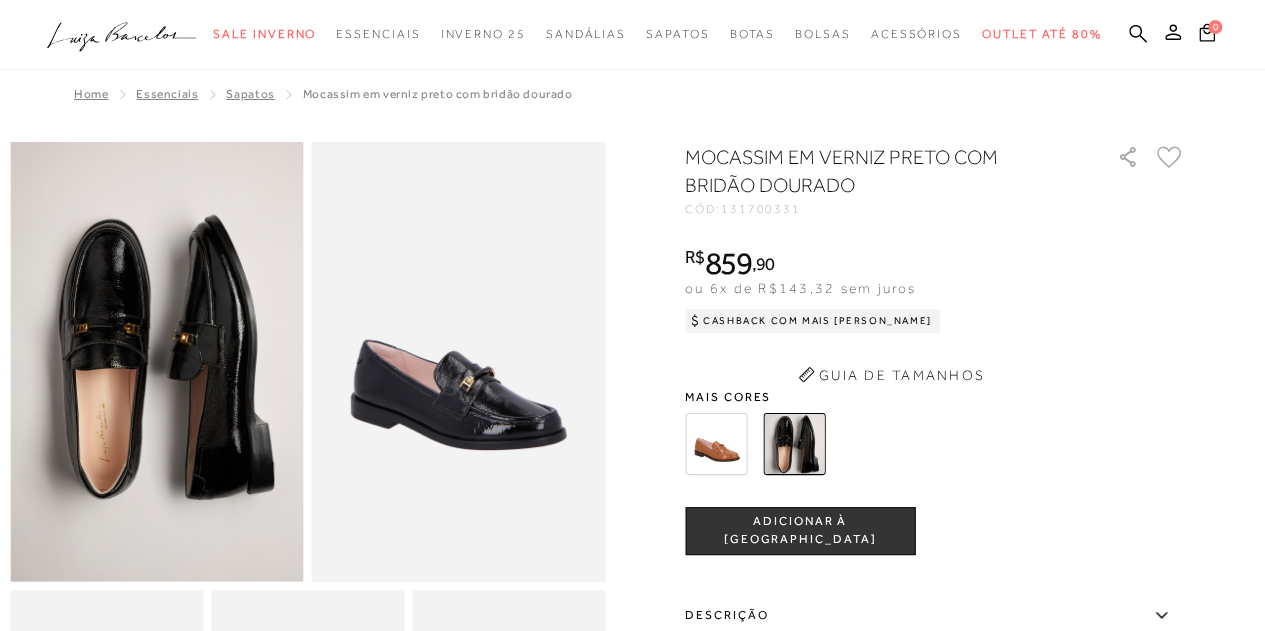scroll, scrollTop: 0, scrollLeft: 0, axis: both 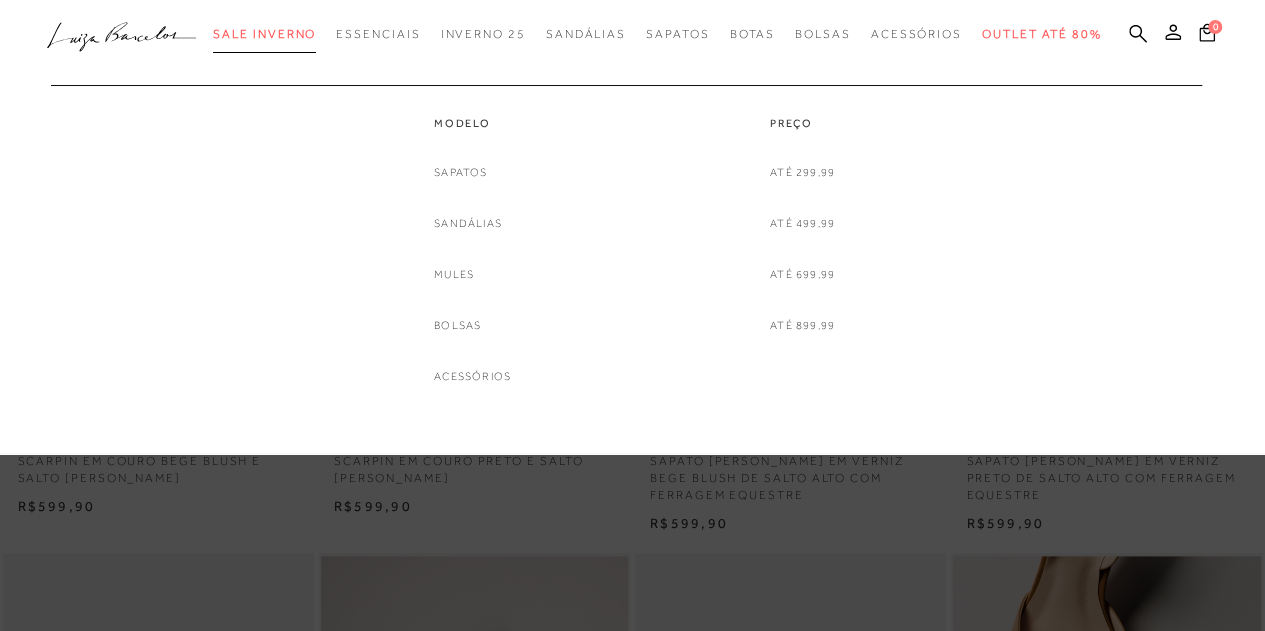click on "Sale Inverno" at bounding box center [264, 34] 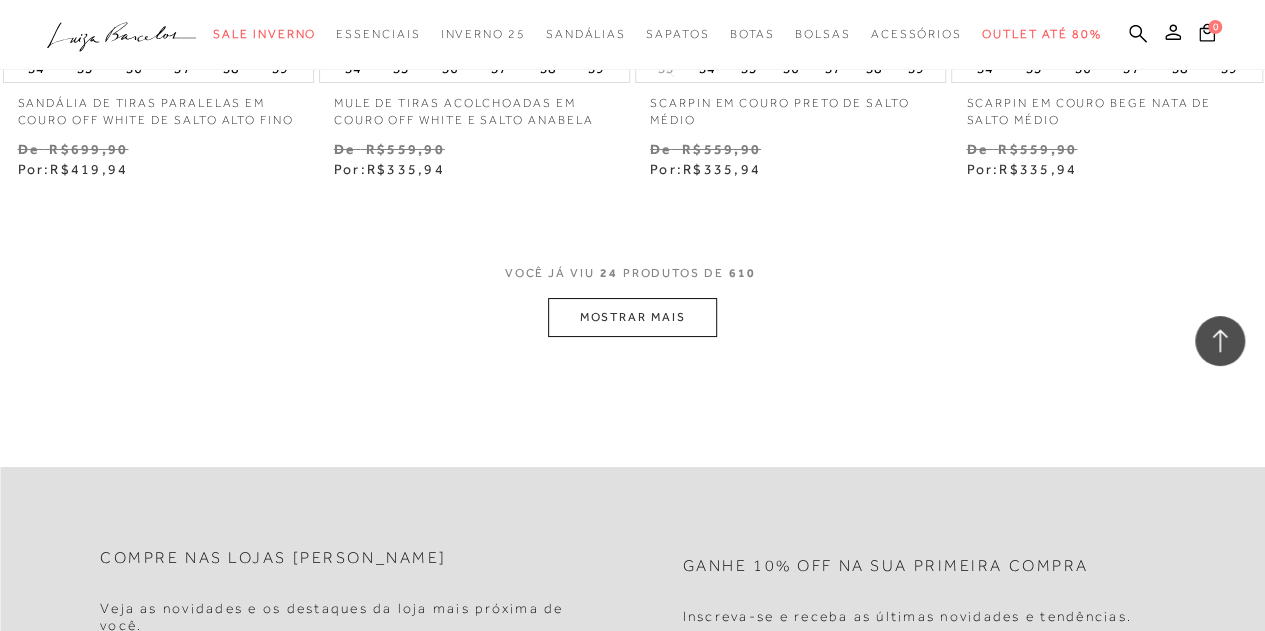 scroll, scrollTop: 3700, scrollLeft: 0, axis: vertical 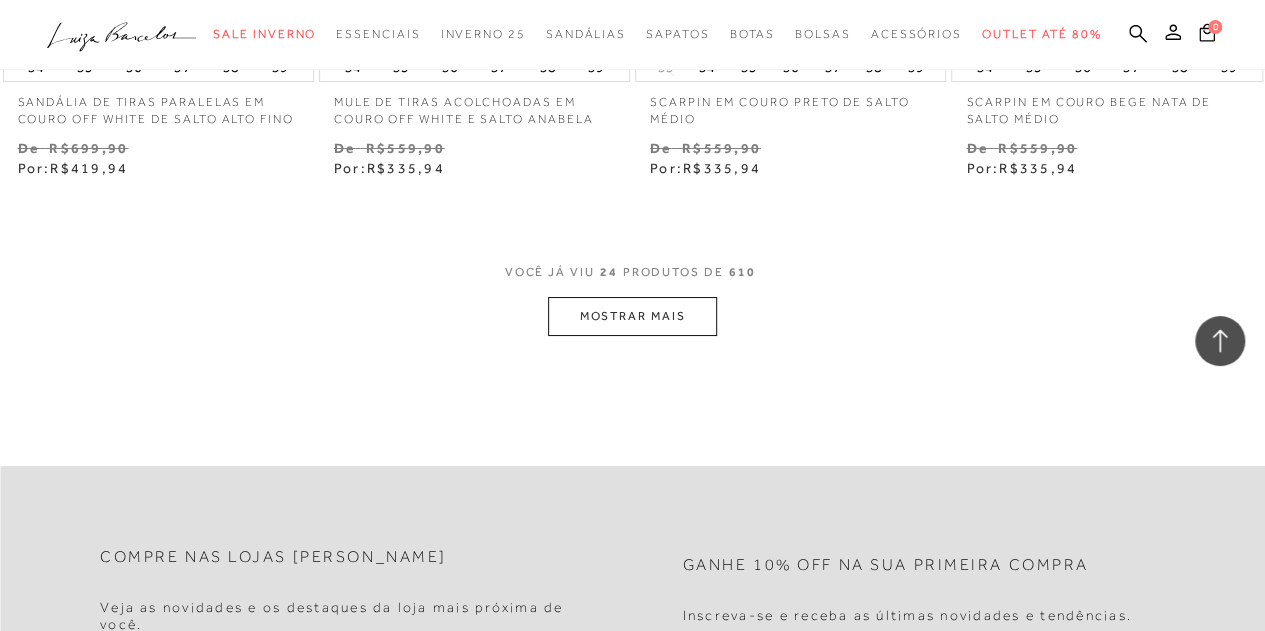 click on "MOSTRAR MAIS" at bounding box center [632, 316] 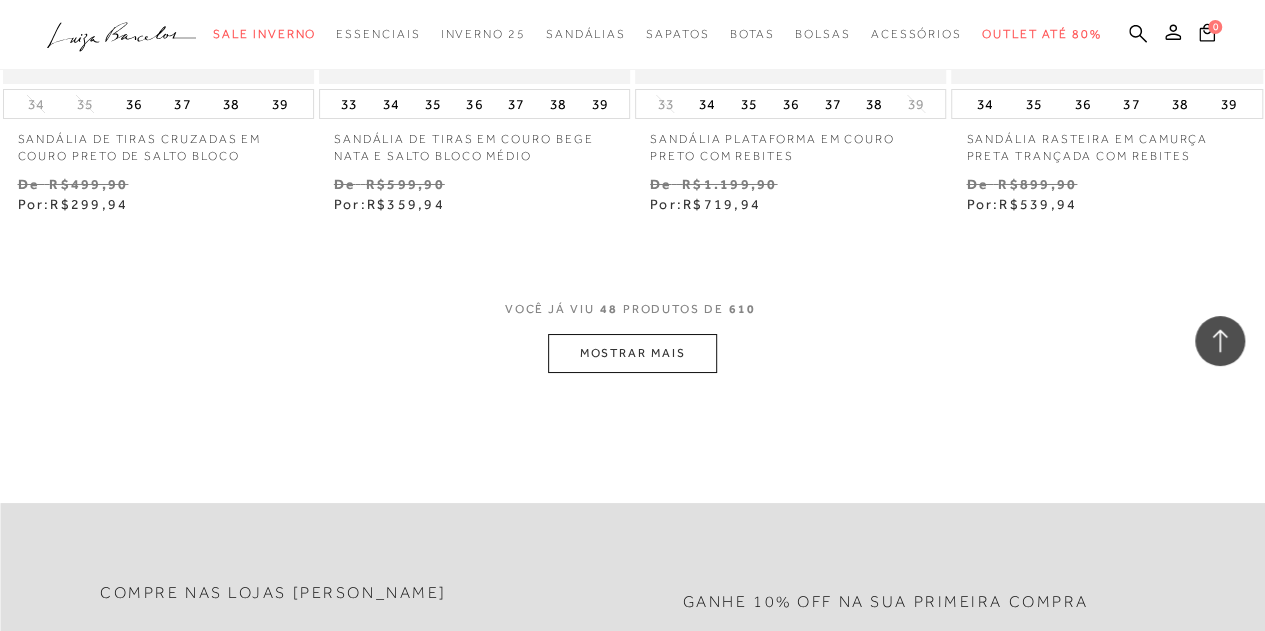 scroll, scrollTop: 7600, scrollLeft: 0, axis: vertical 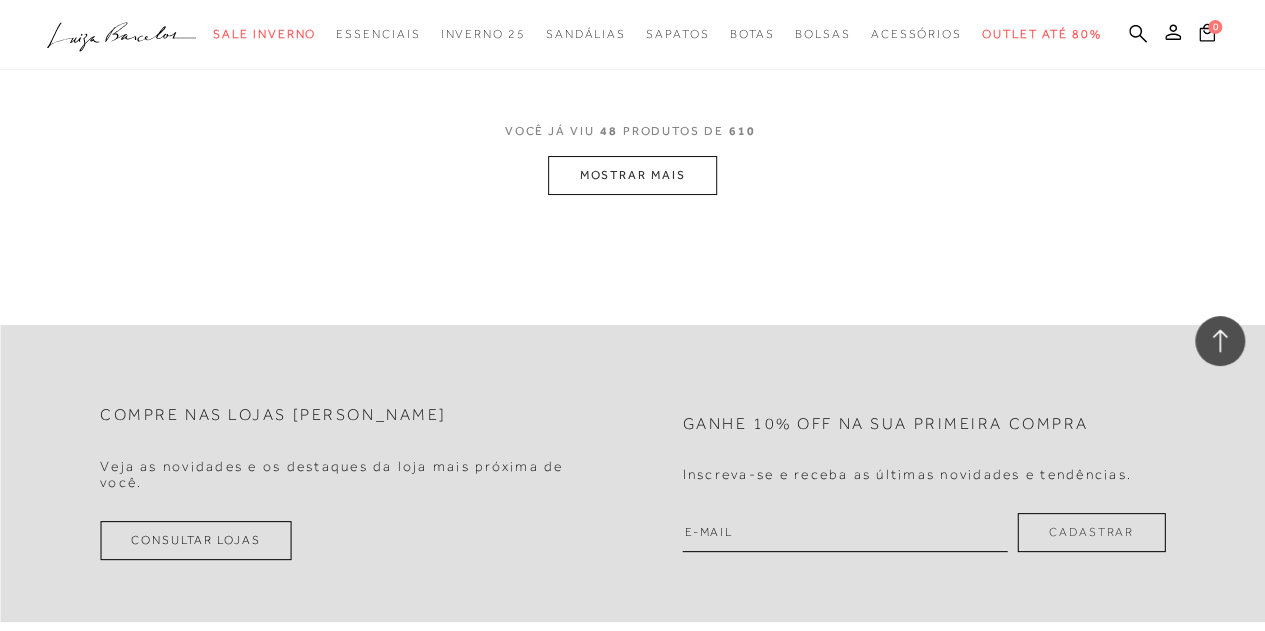 click on "MOSTRAR MAIS" at bounding box center (632, 175) 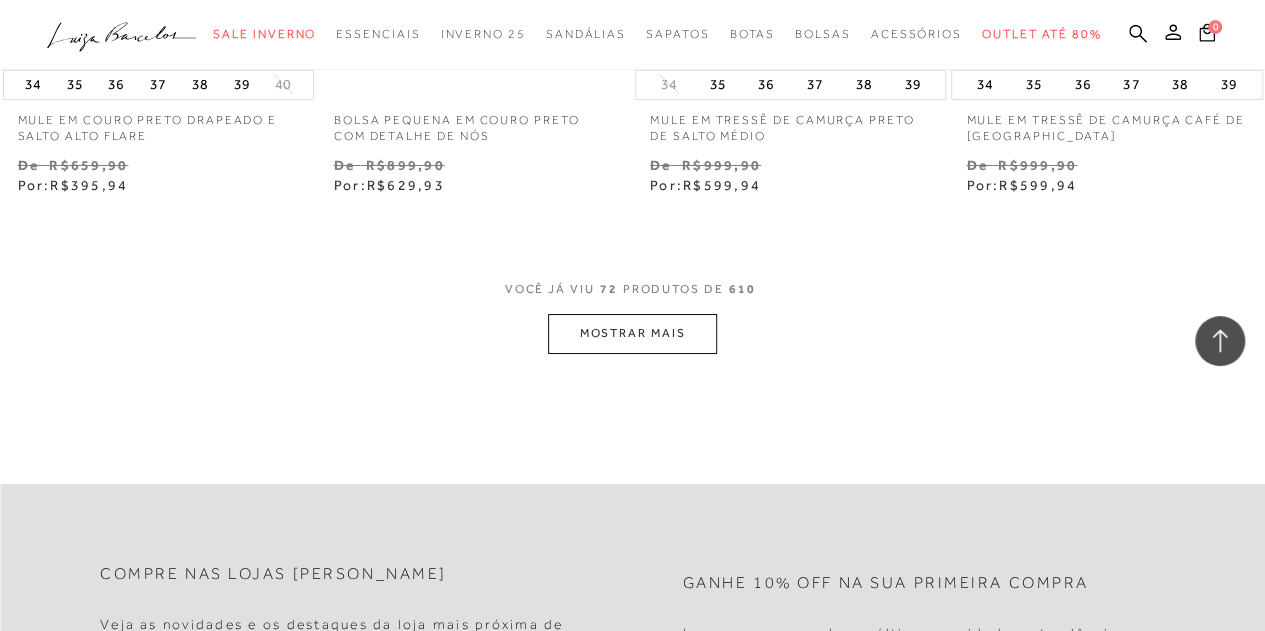 scroll, scrollTop: 11700, scrollLeft: 0, axis: vertical 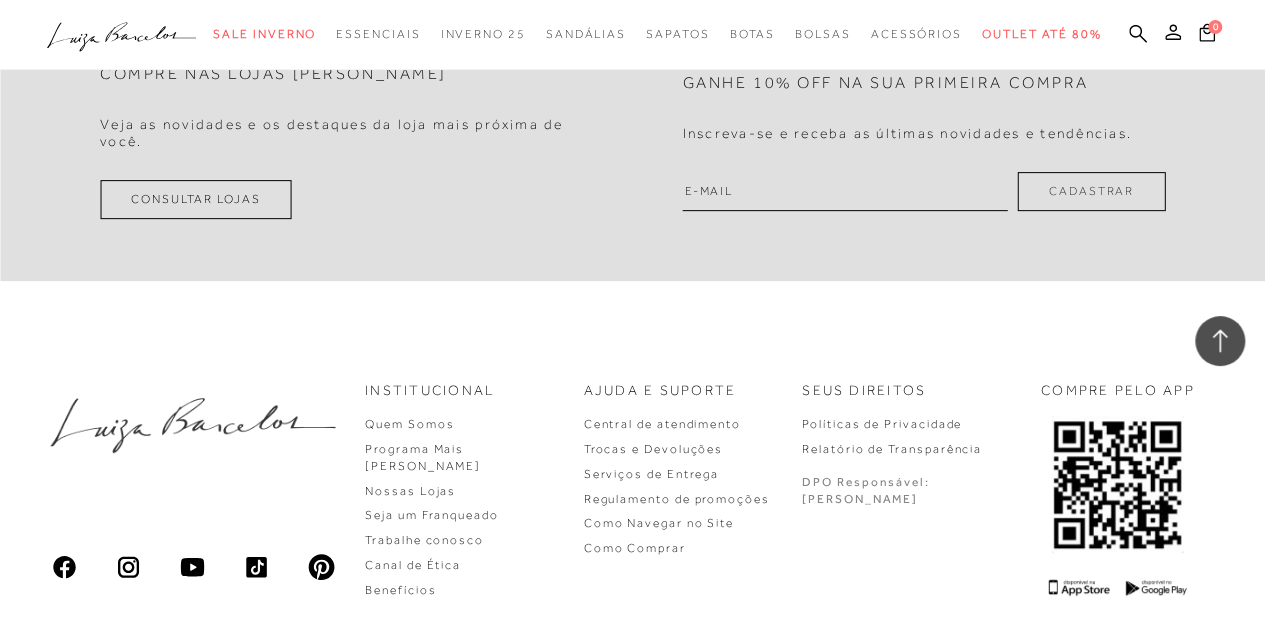 click on ".a{fill-rule:evenodd;}
Sale Inverno
Modelo
Sapatos
Sandálias
Mules
Bolsas
Acessórios Mule" at bounding box center [617, 34] 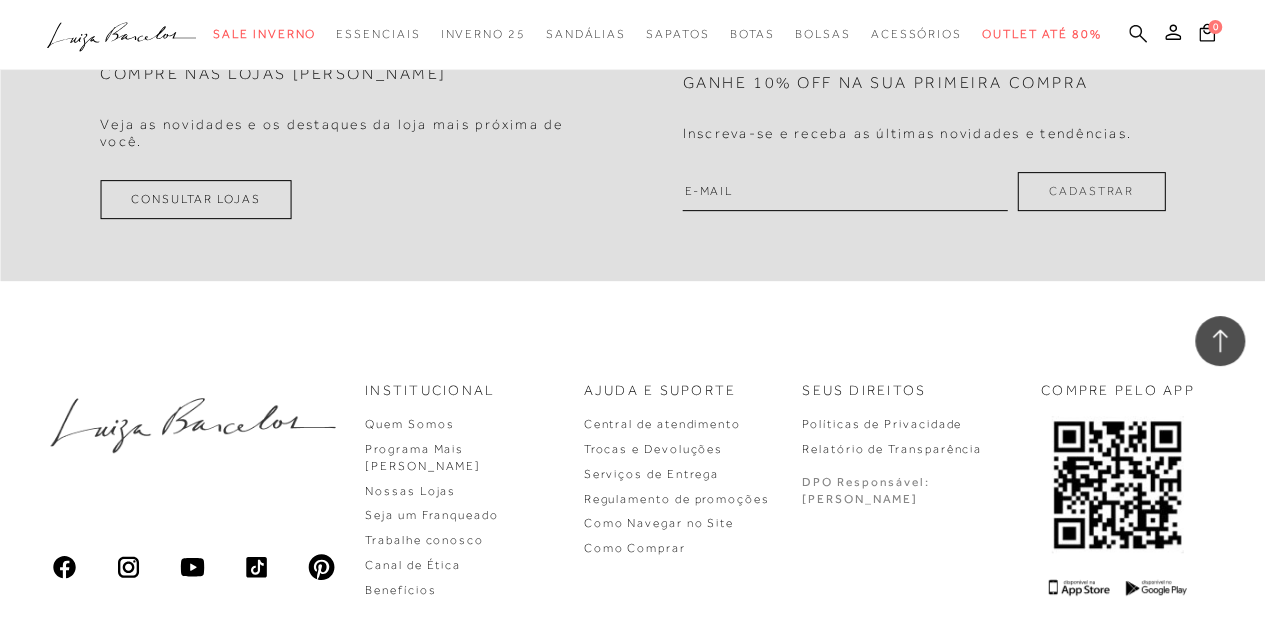 click 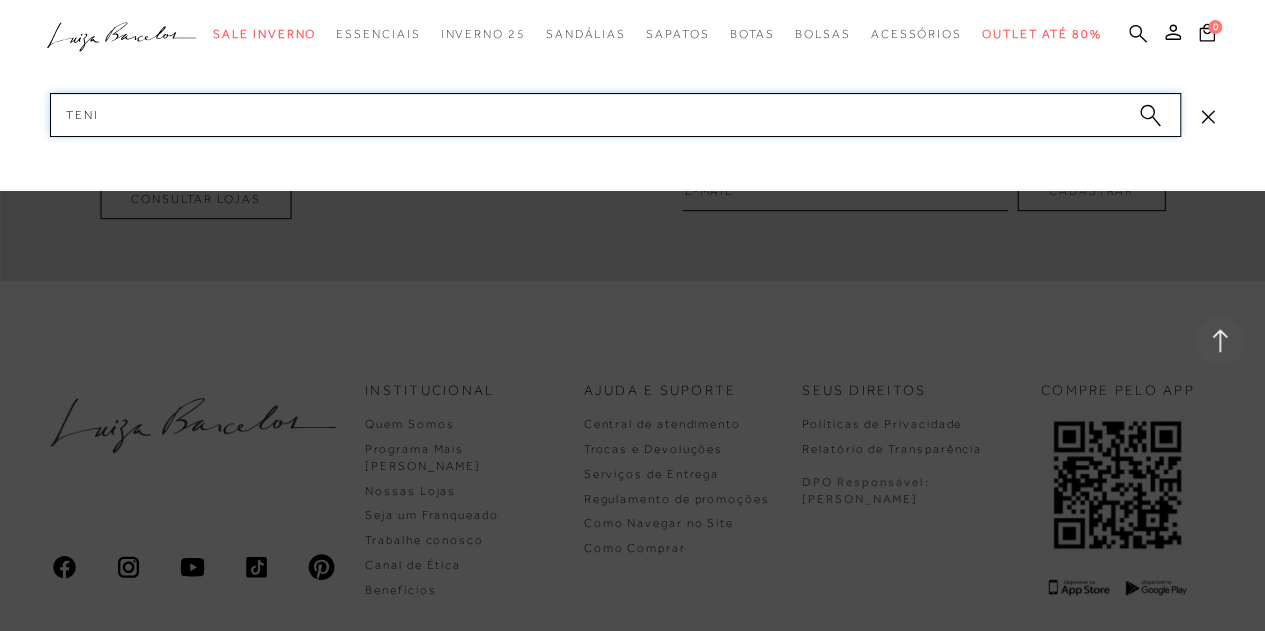 type on "tenis" 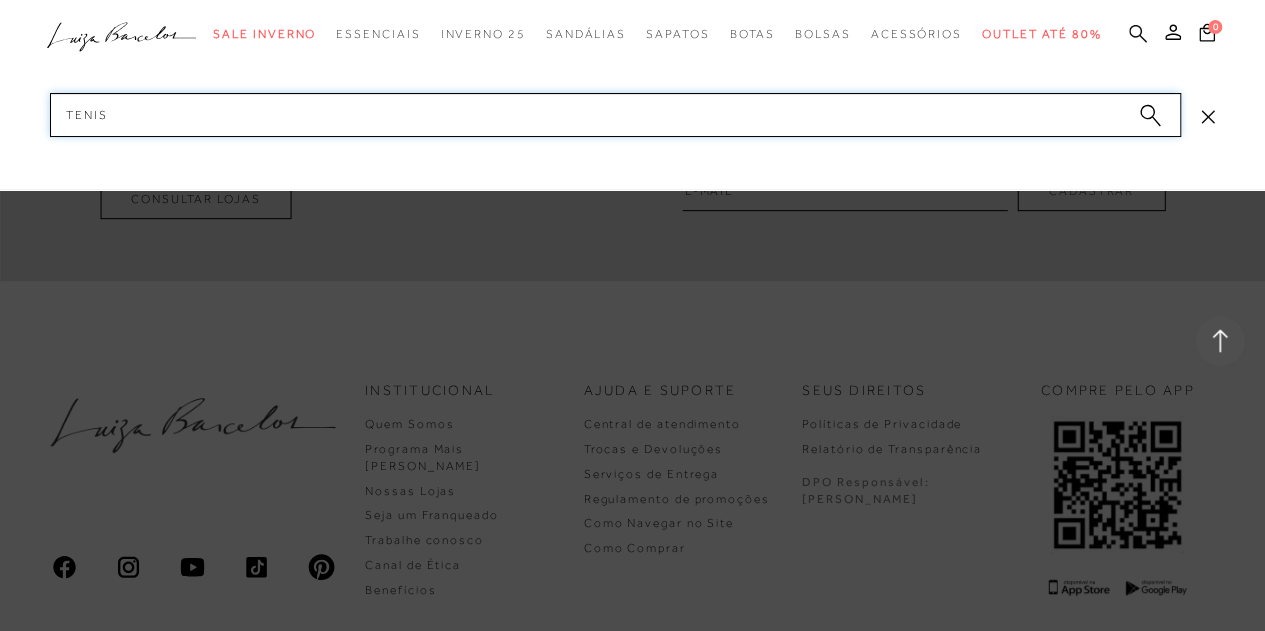 type 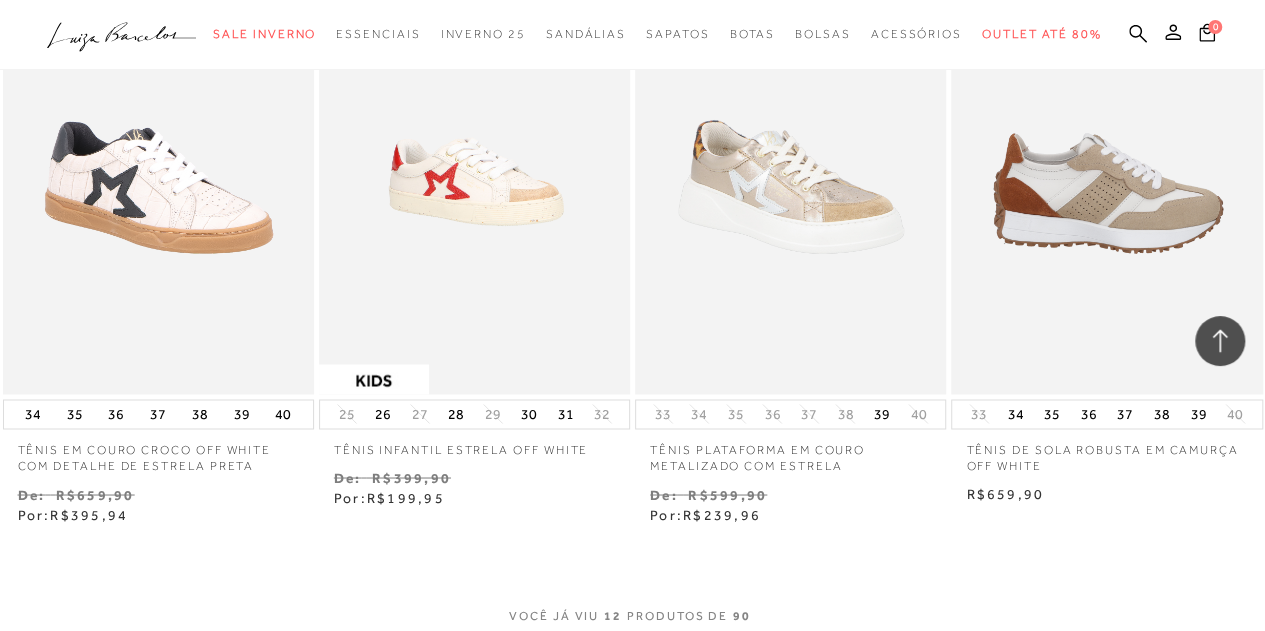 scroll, scrollTop: 1600, scrollLeft: 0, axis: vertical 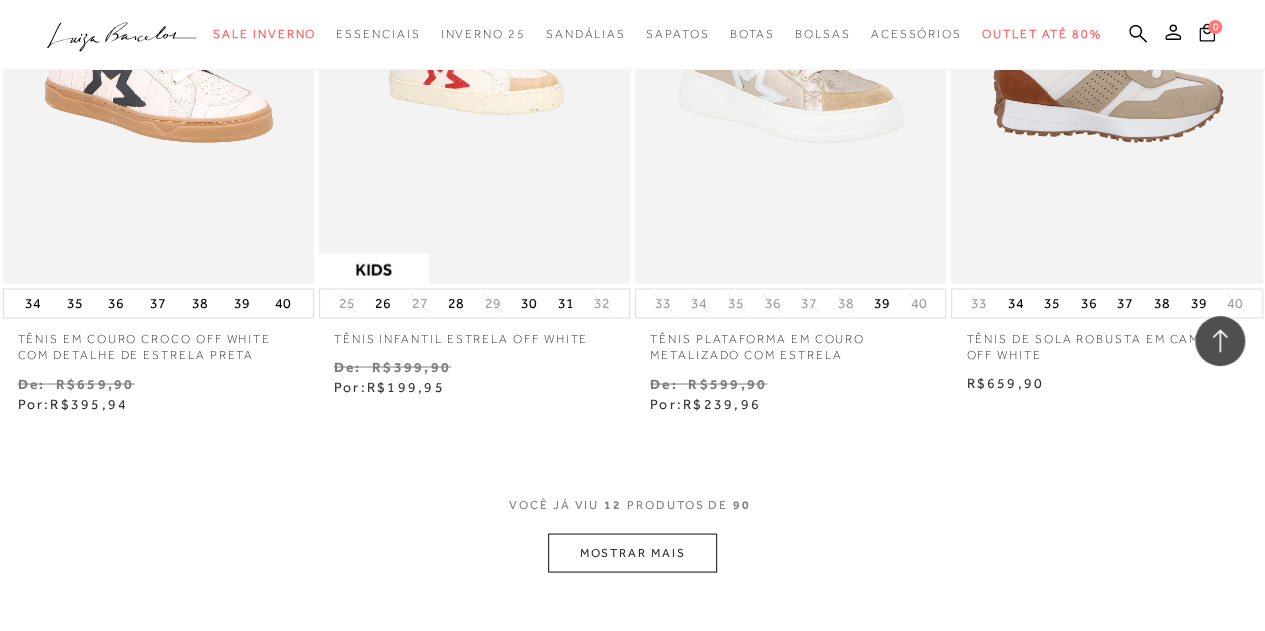 click on "MOSTRAR MAIS" at bounding box center [632, 552] 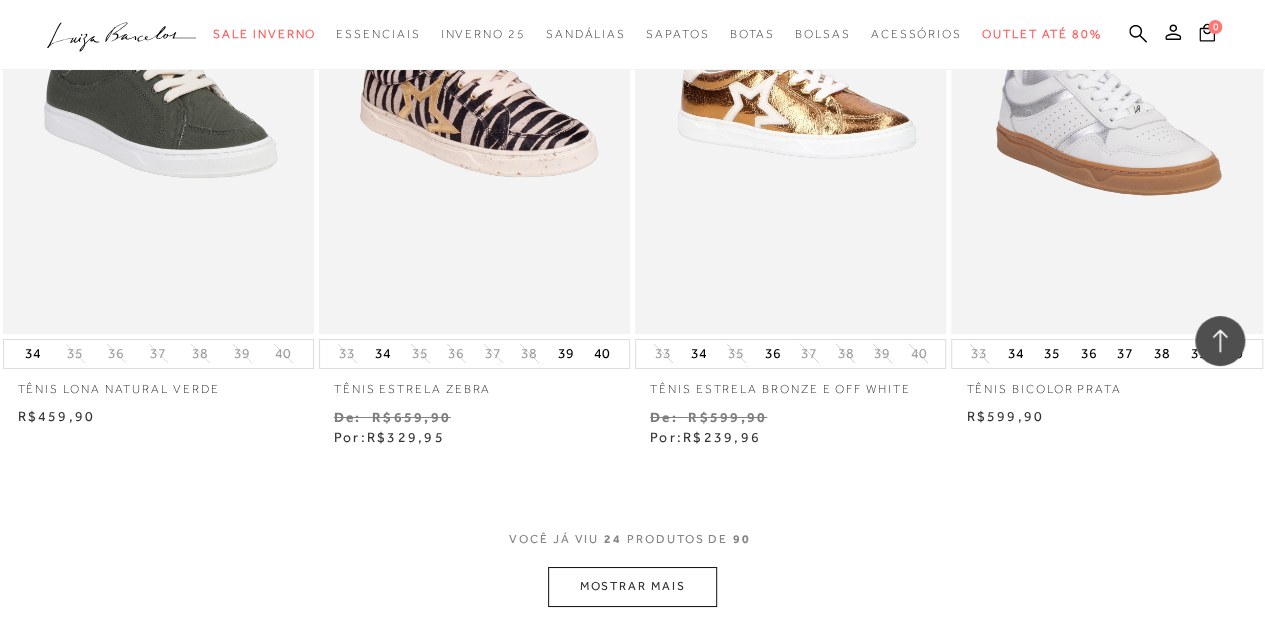 scroll, scrollTop: 3600, scrollLeft: 0, axis: vertical 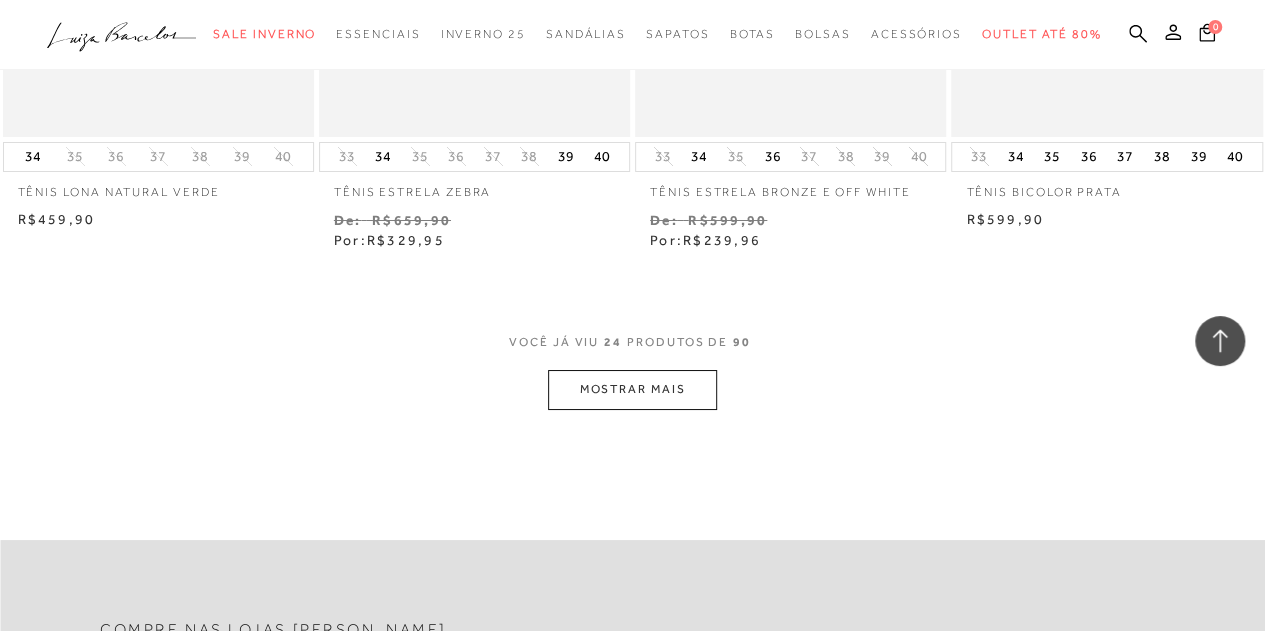 click on "MOSTRAR MAIS" at bounding box center [632, 389] 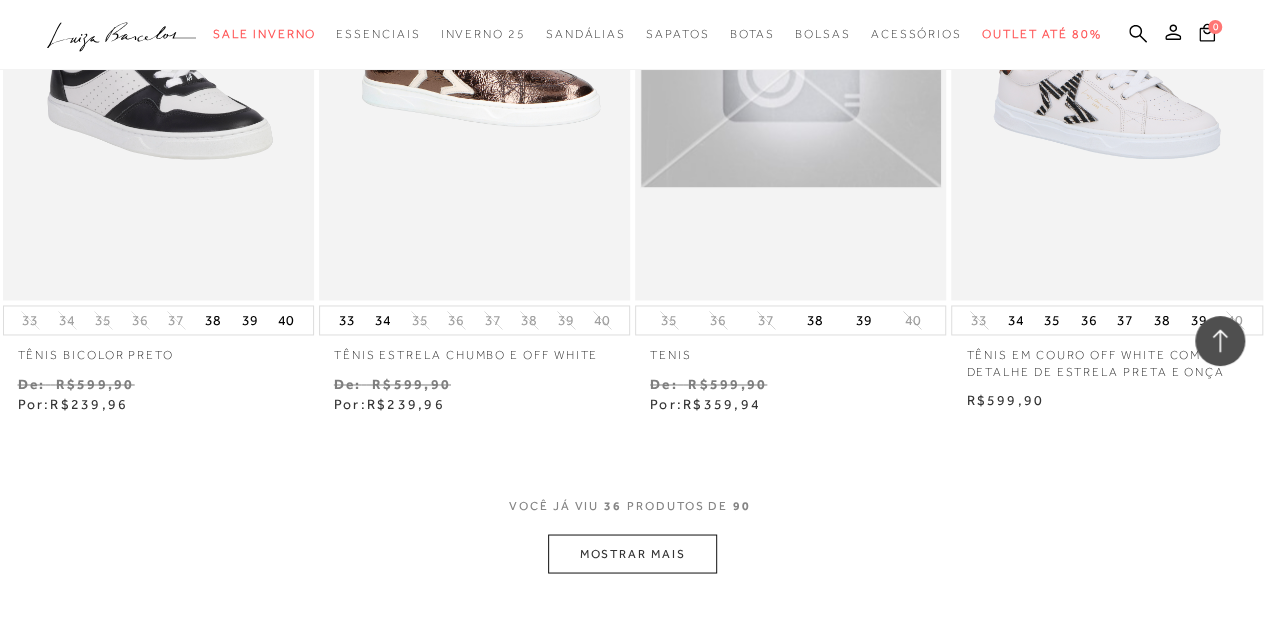 scroll, scrollTop: 5400, scrollLeft: 0, axis: vertical 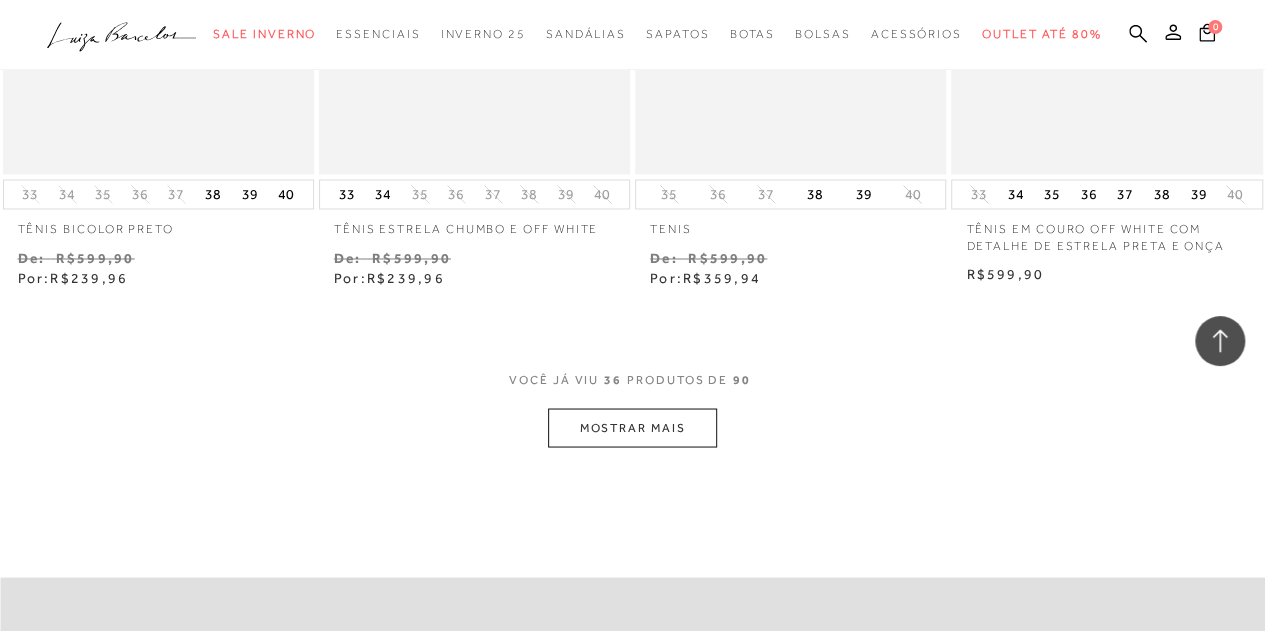 click on "MOSTRAR MAIS" at bounding box center [632, 427] 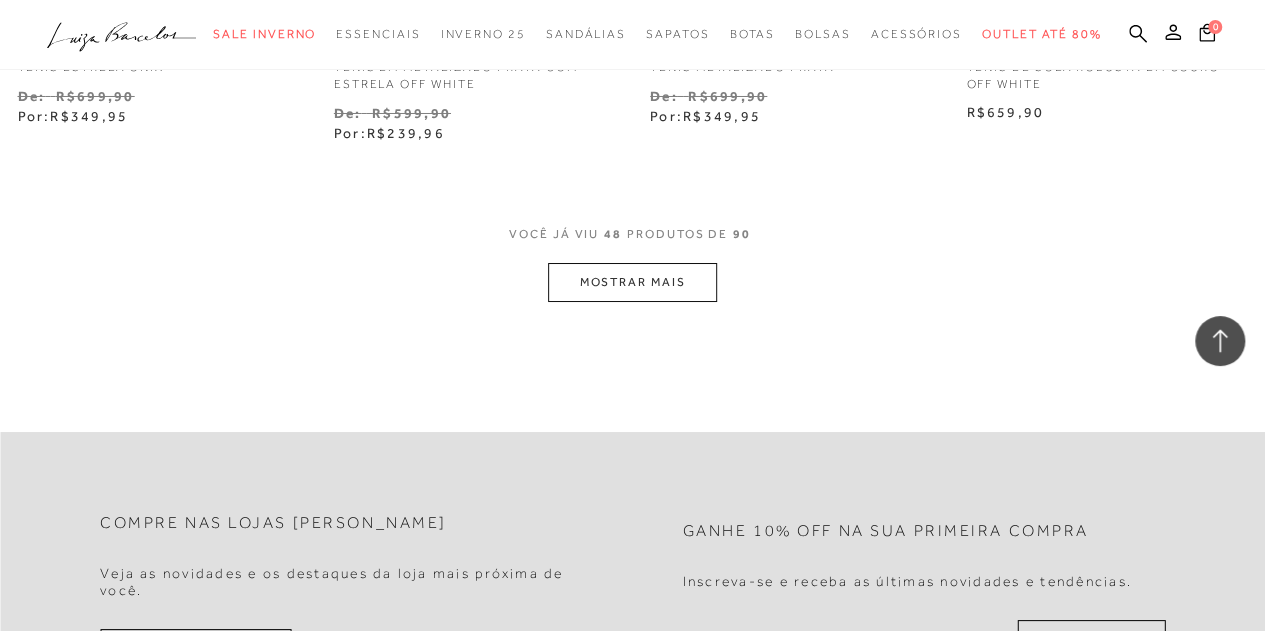 scroll, scrollTop: 7400, scrollLeft: 0, axis: vertical 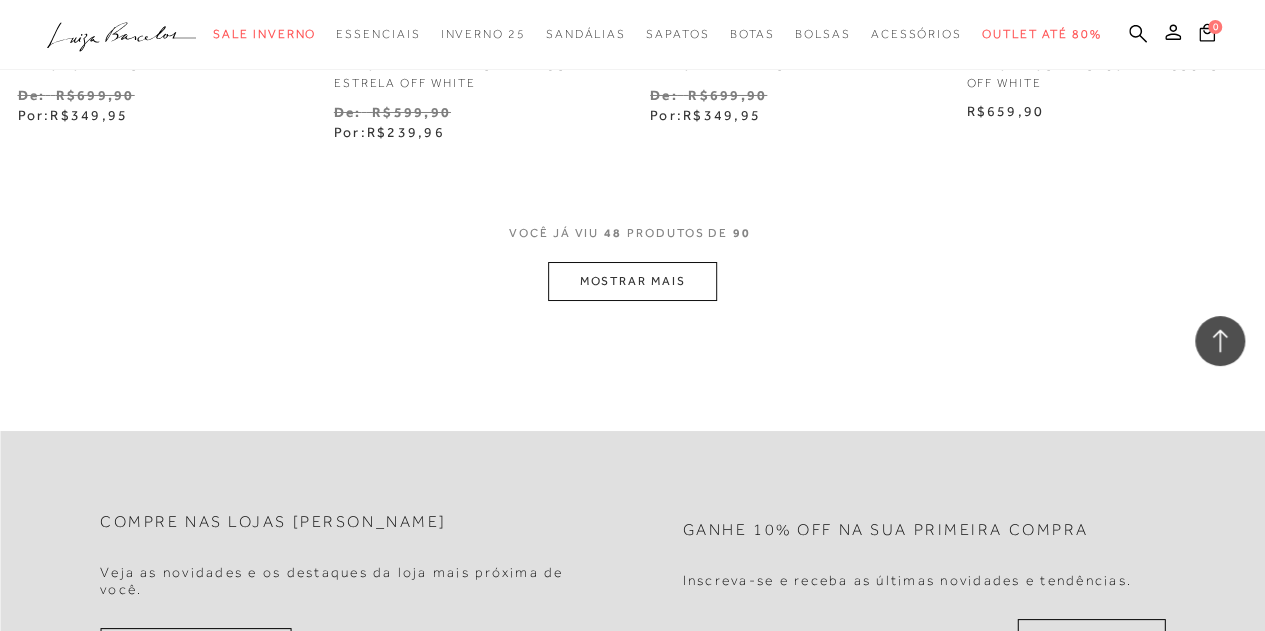 drag, startPoint x: 604, startPoint y: 259, endPoint x: 614, endPoint y: 261, distance: 10.198039 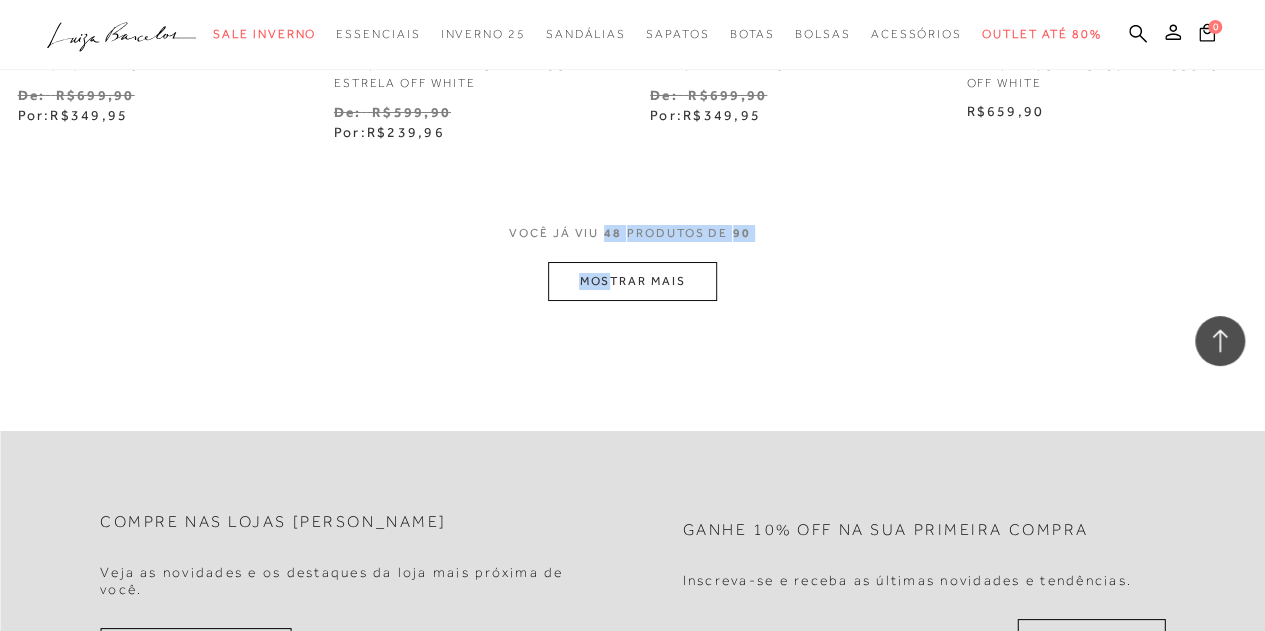 click on "MOSTRAR MAIS" at bounding box center [632, 281] 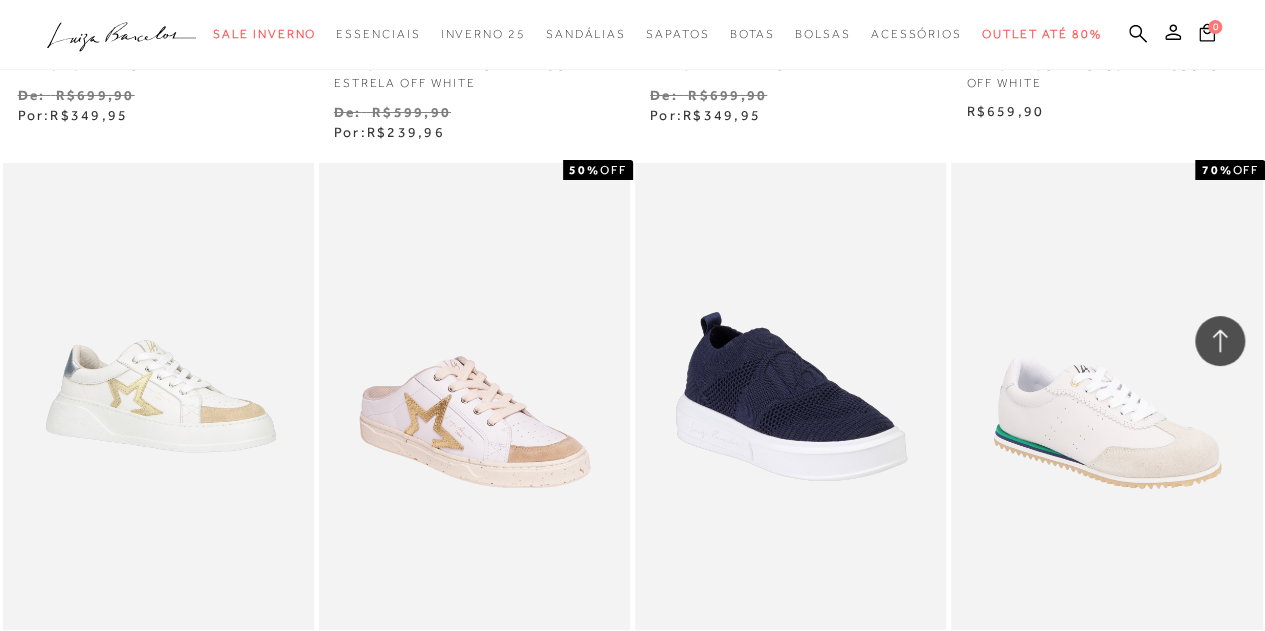 click on "R$659,90" at bounding box center (1106, 112) 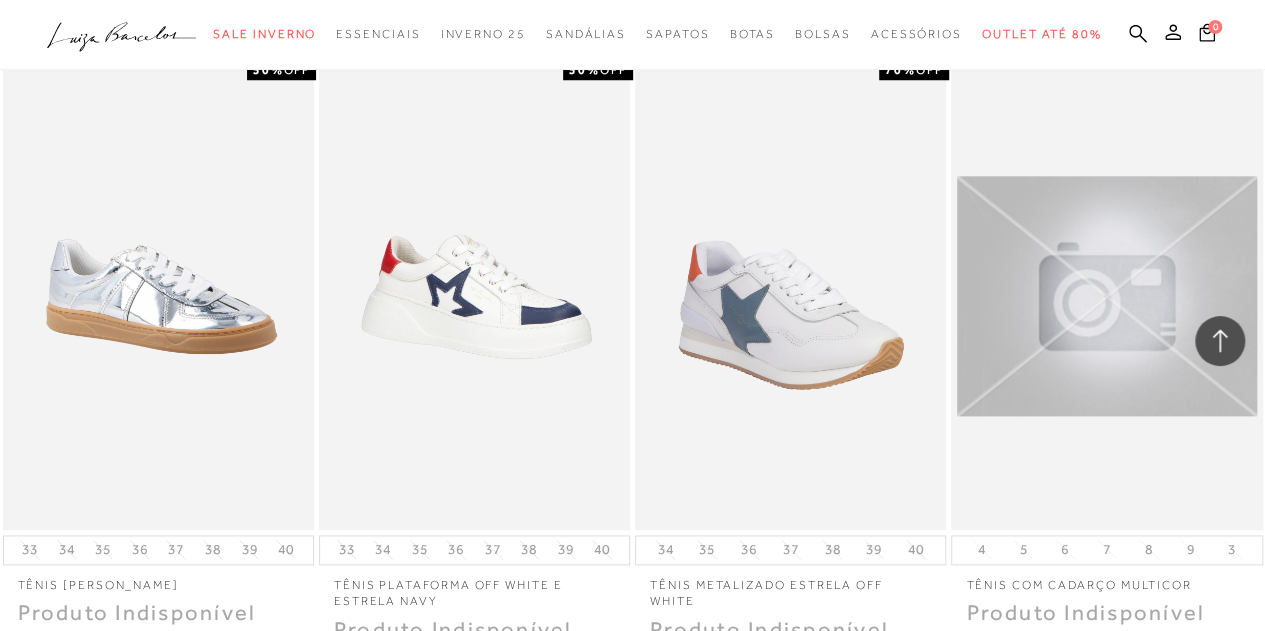 scroll, scrollTop: 9000, scrollLeft: 0, axis: vertical 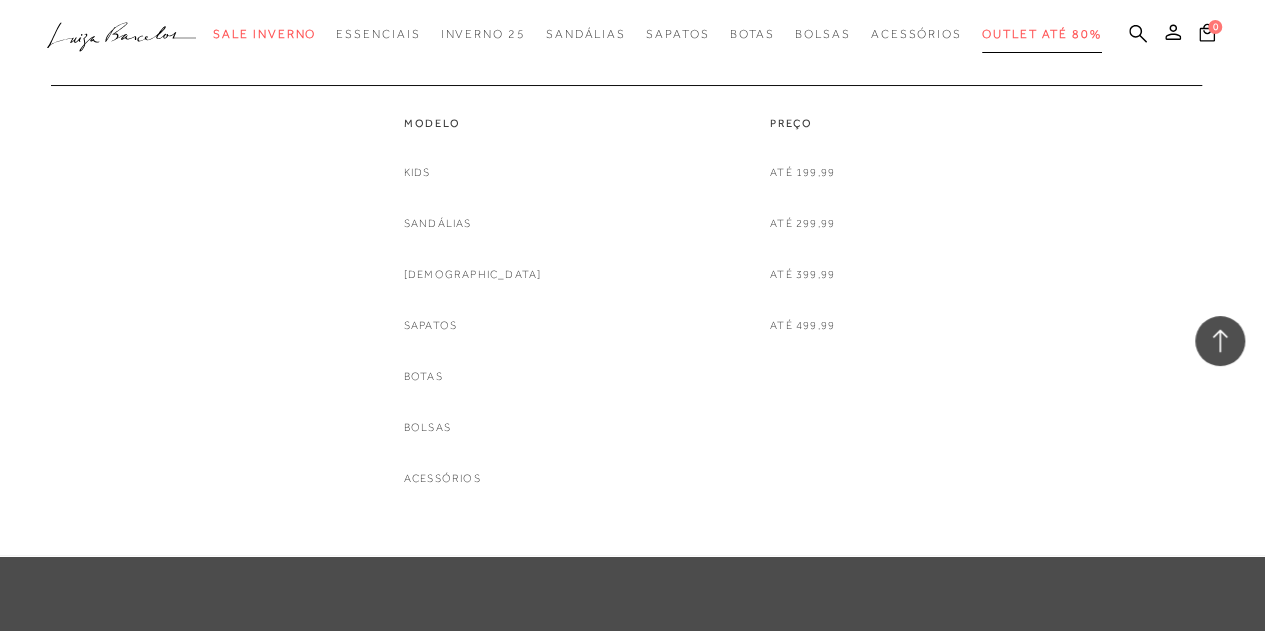 click on "Outlet até 80%" at bounding box center [1042, 34] 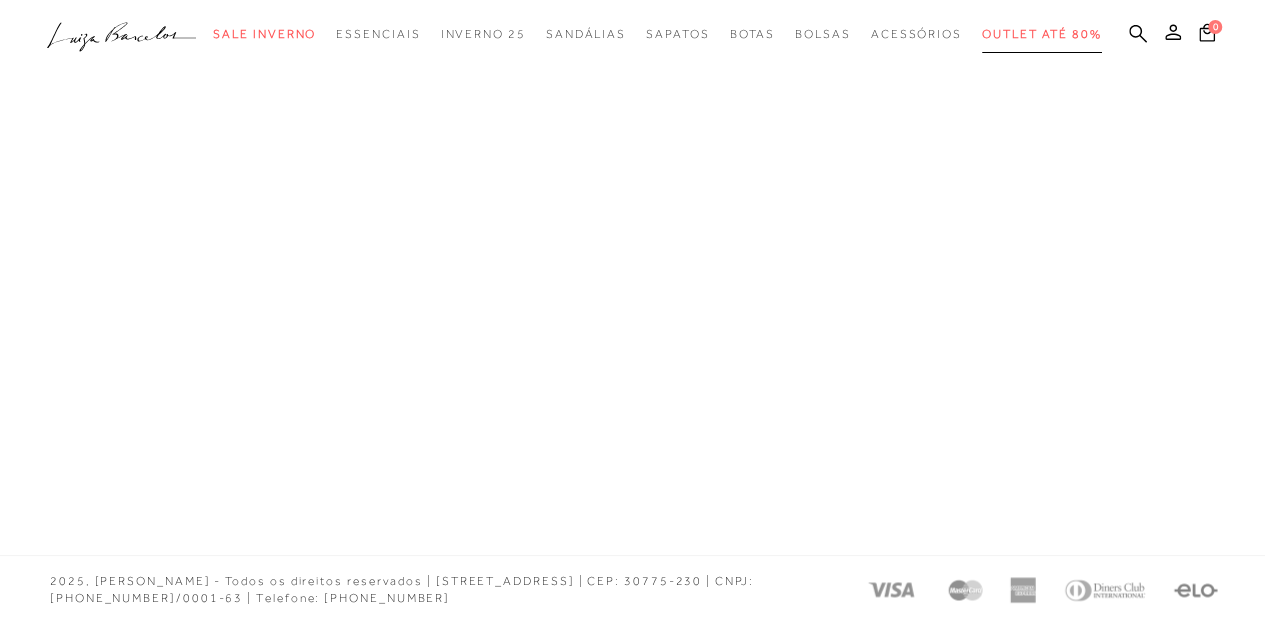 scroll, scrollTop: 1174, scrollLeft: 0, axis: vertical 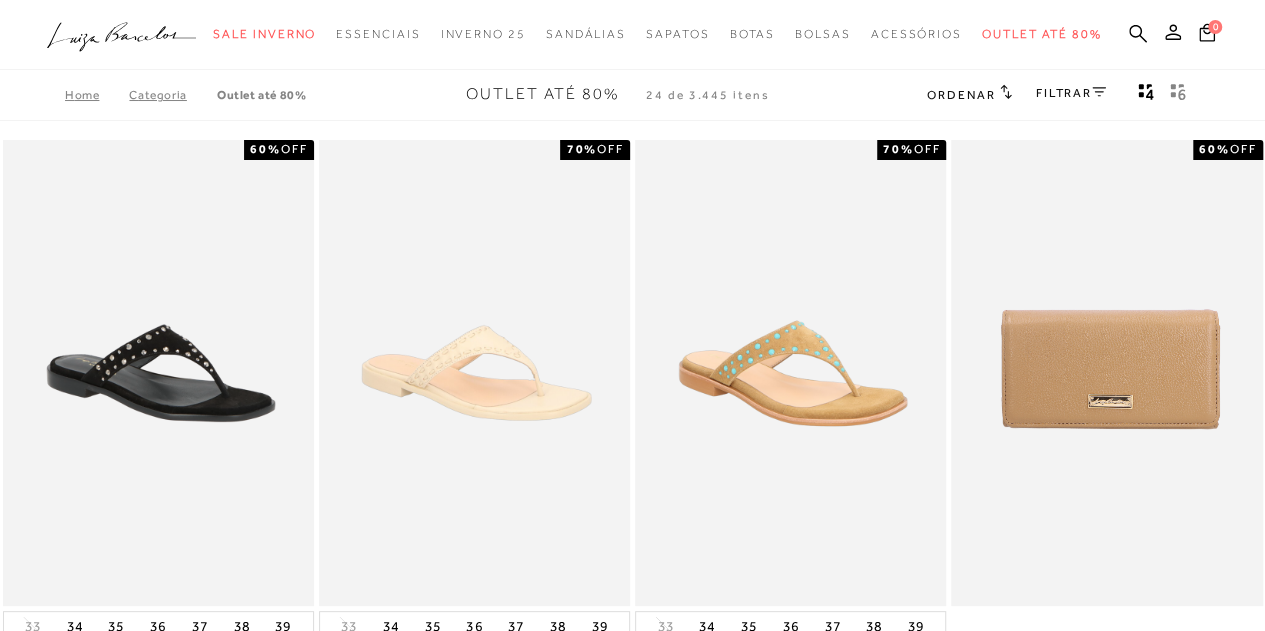 click 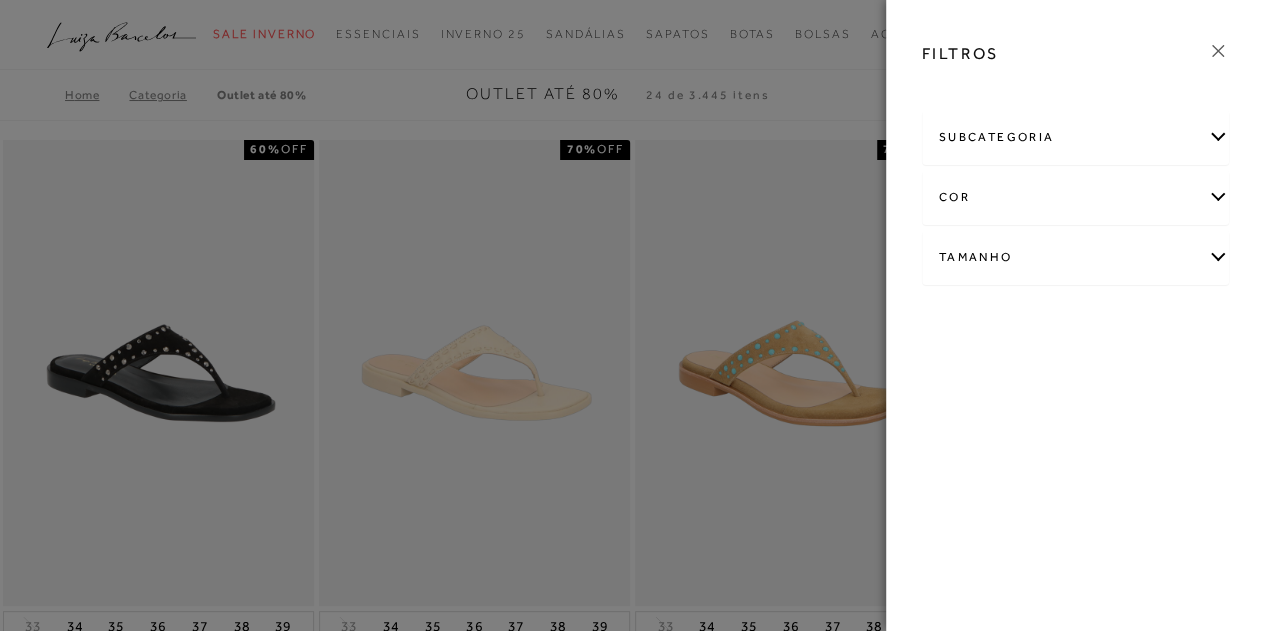 click on "subcategoria" at bounding box center [1076, 137] 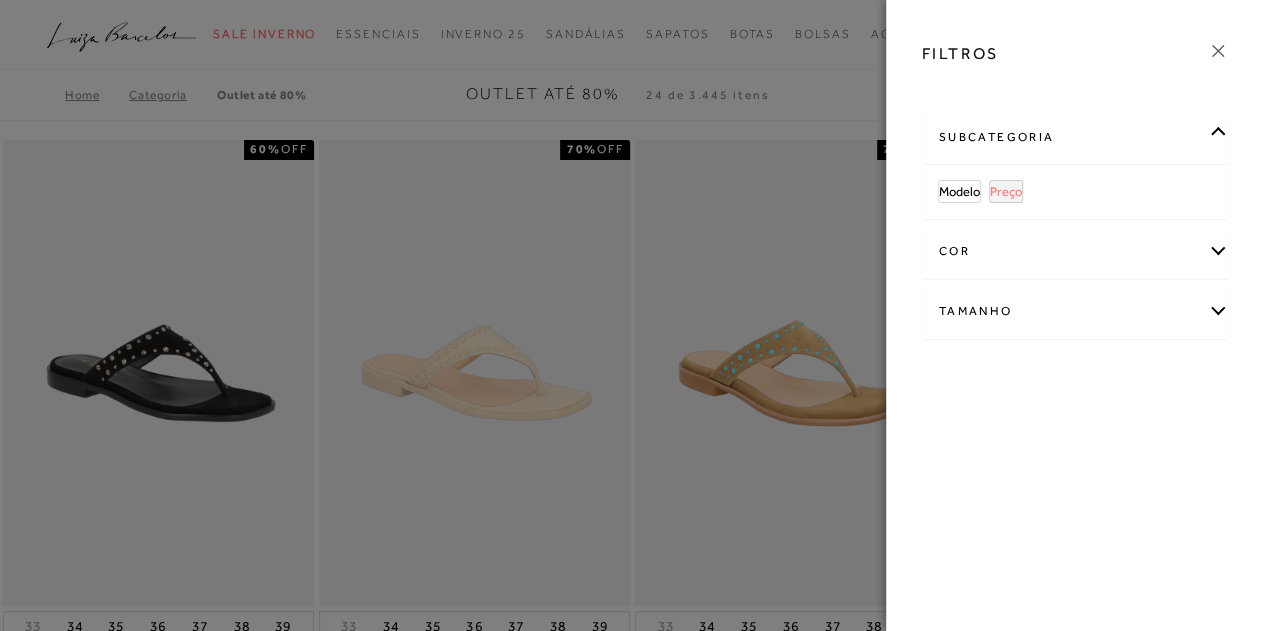 click on "Preço" at bounding box center [1006, 191] 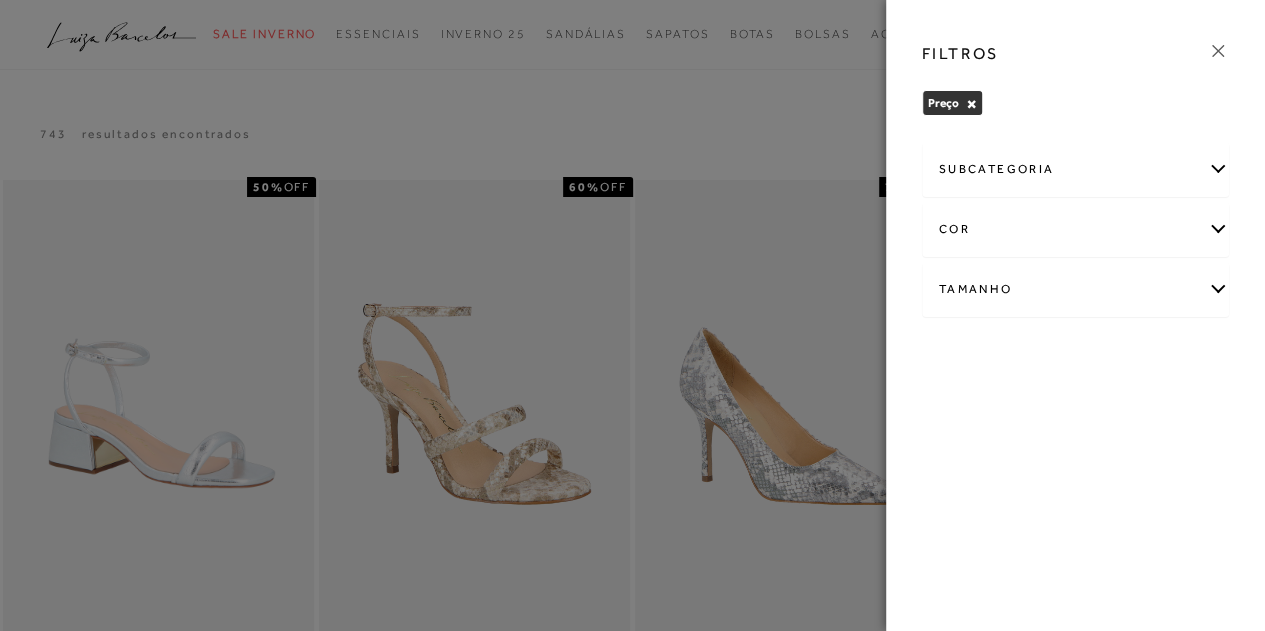 click 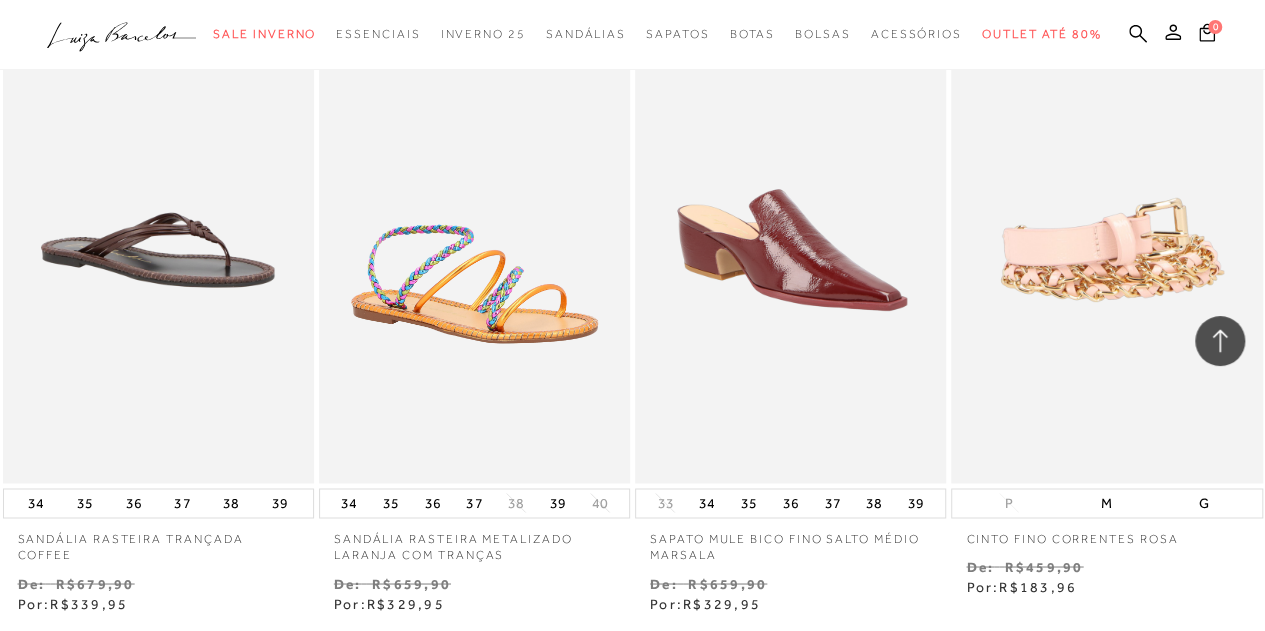 scroll, scrollTop: 1900, scrollLeft: 0, axis: vertical 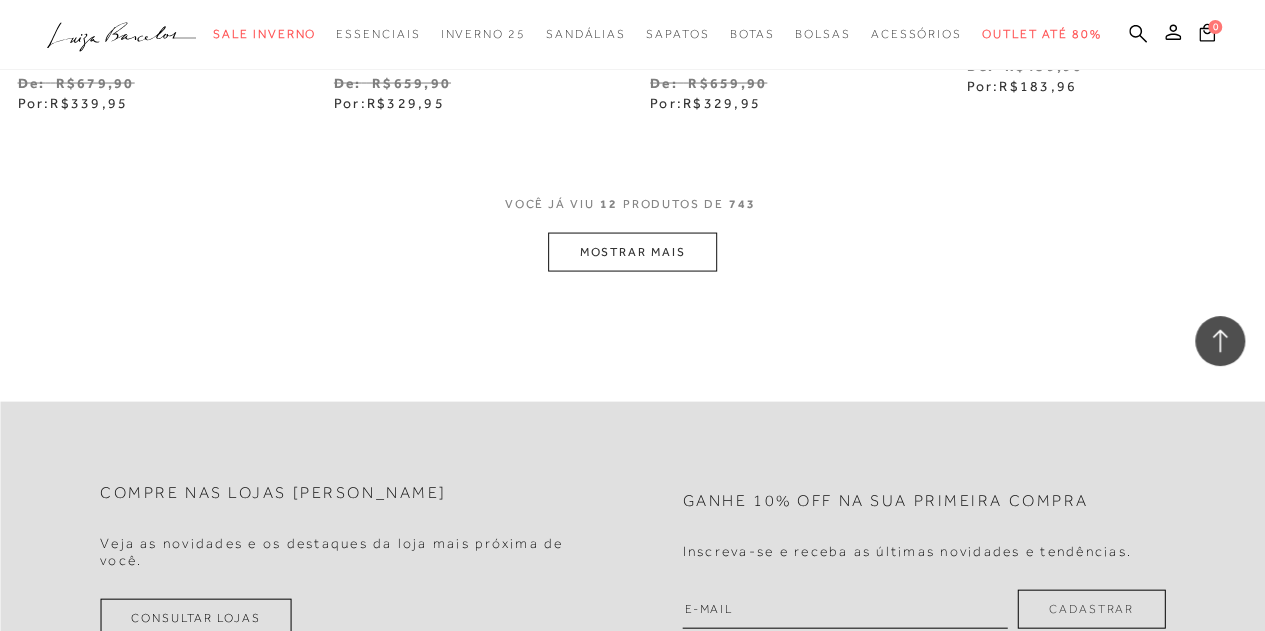 click on "MOSTRAR MAIS" at bounding box center (632, 252) 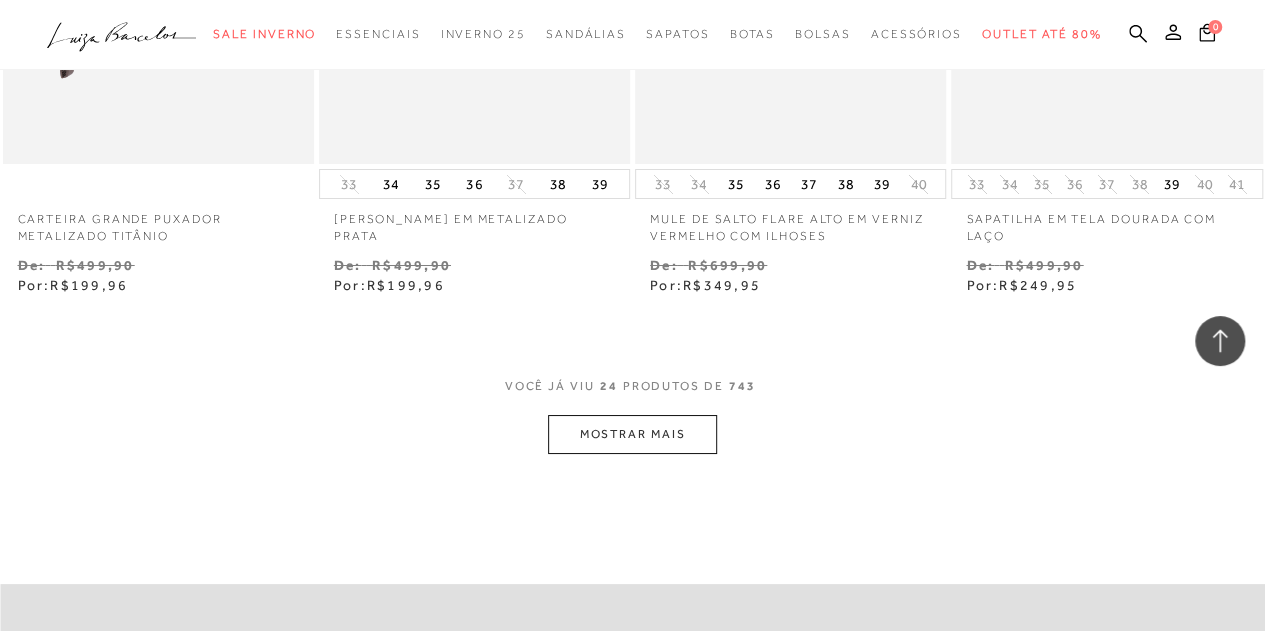scroll, scrollTop: 3600, scrollLeft: 0, axis: vertical 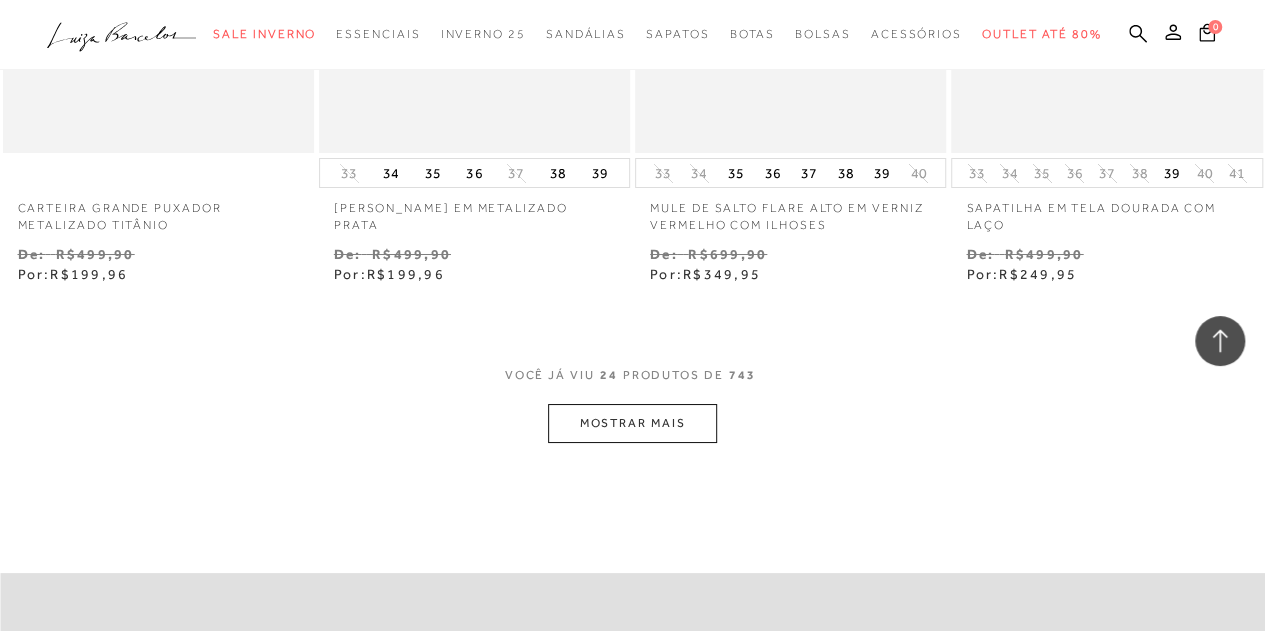 click on "MOSTRAR MAIS" at bounding box center [632, 423] 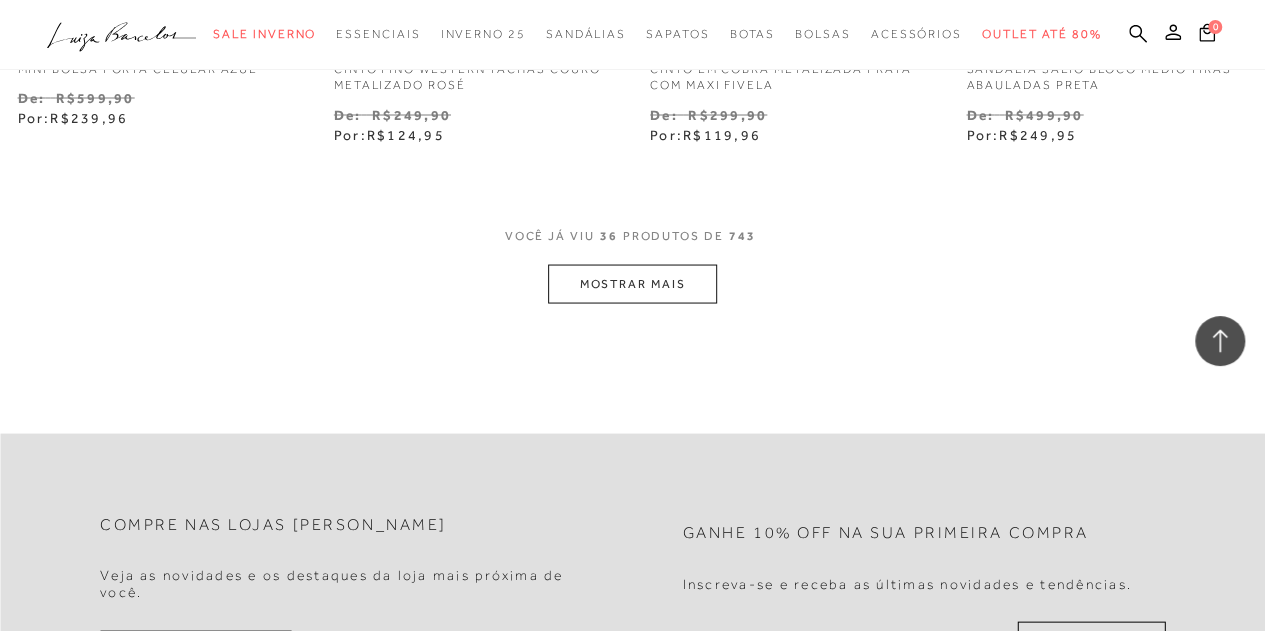 scroll, scrollTop: 5600, scrollLeft: 0, axis: vertical 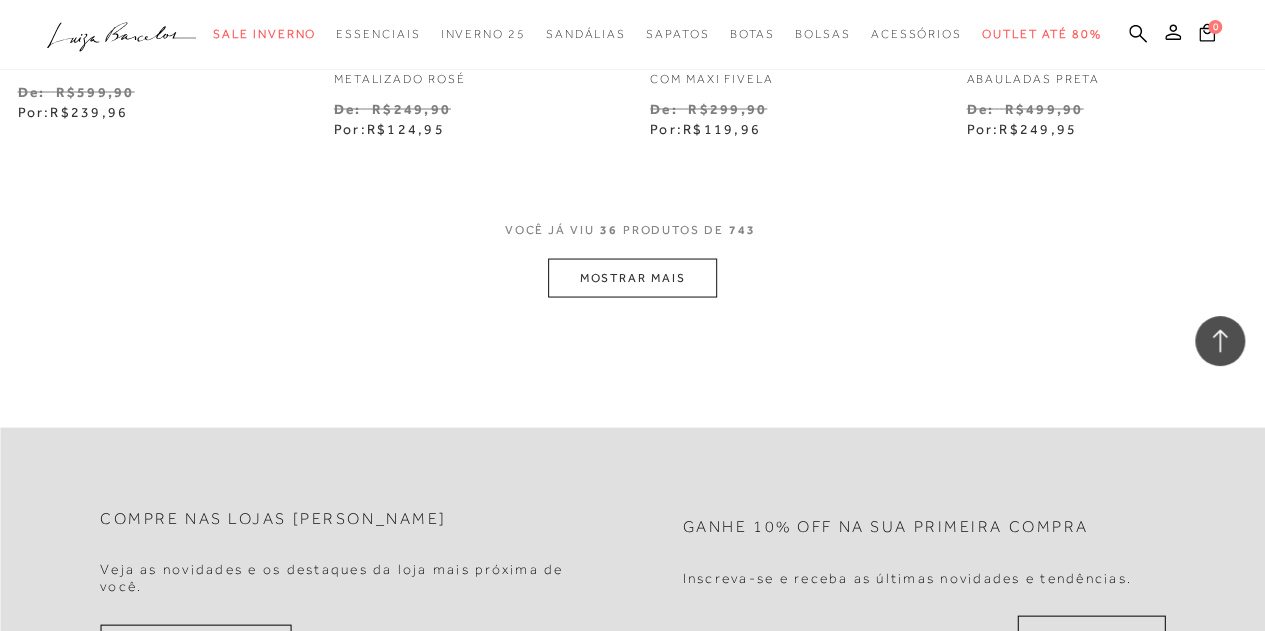 click on "MOSTRAR MAIS" at bounding box center (632, 277) 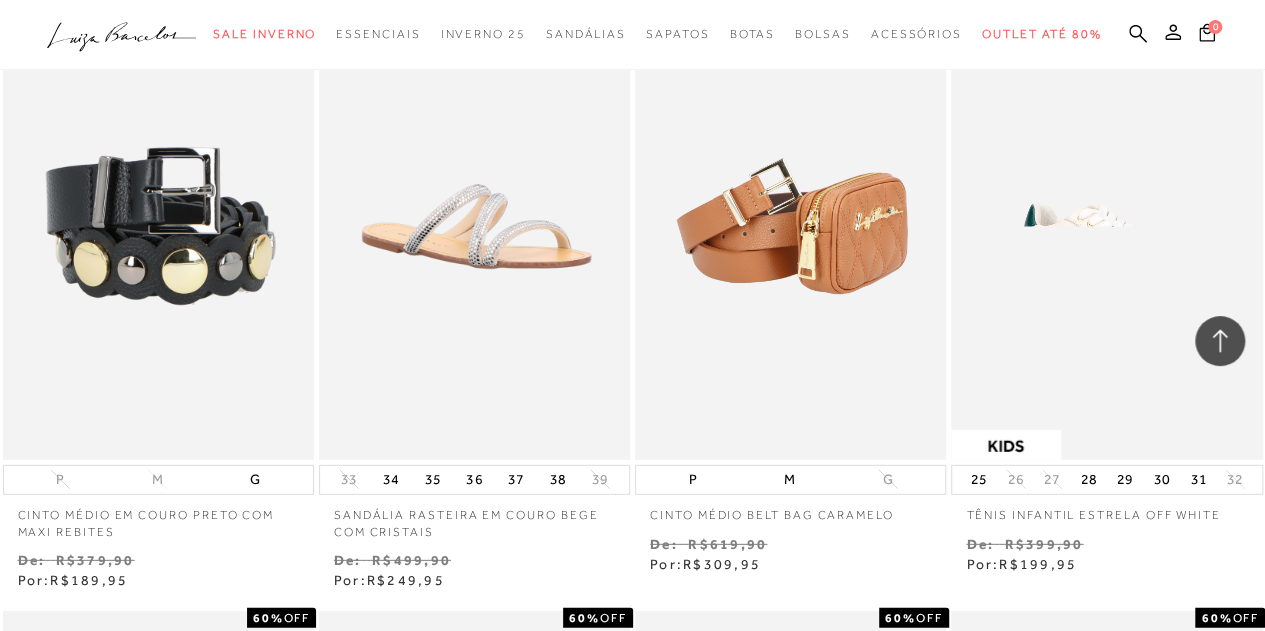 scroll, scrollTop: 6400, scrollLeft: 0, axis: vertical 